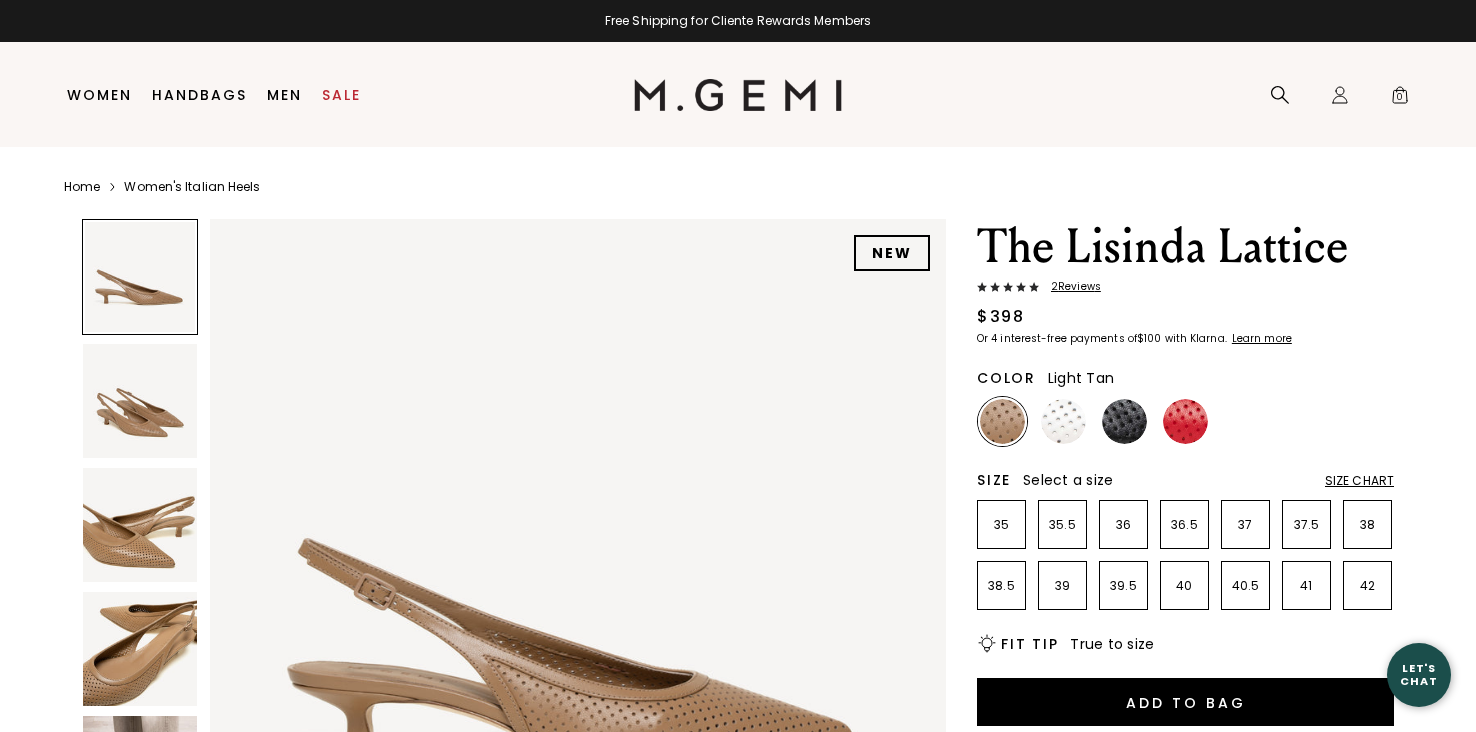 scroll, scrollTop: 0, scrollLeft: 0, axis: both 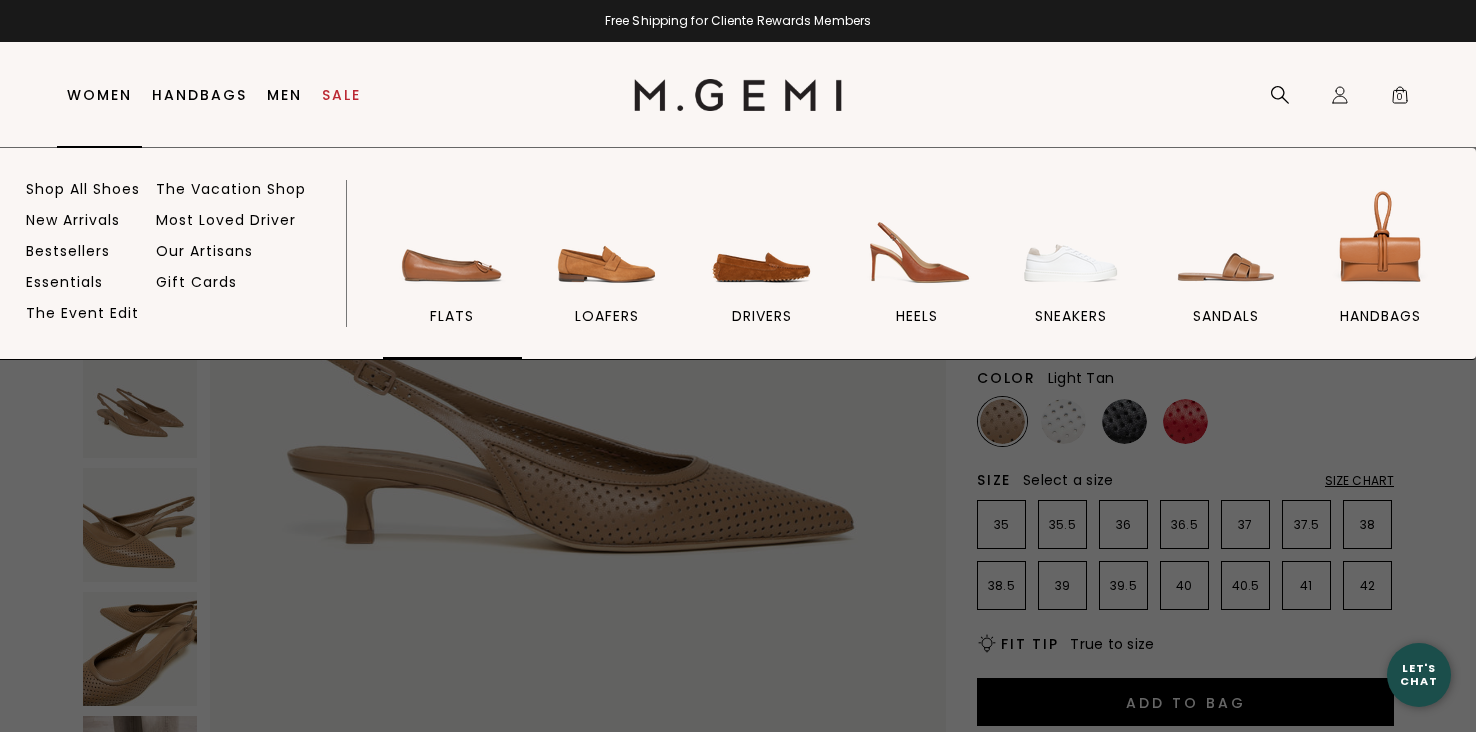 click on "flats" at bounding box center [452, 316] 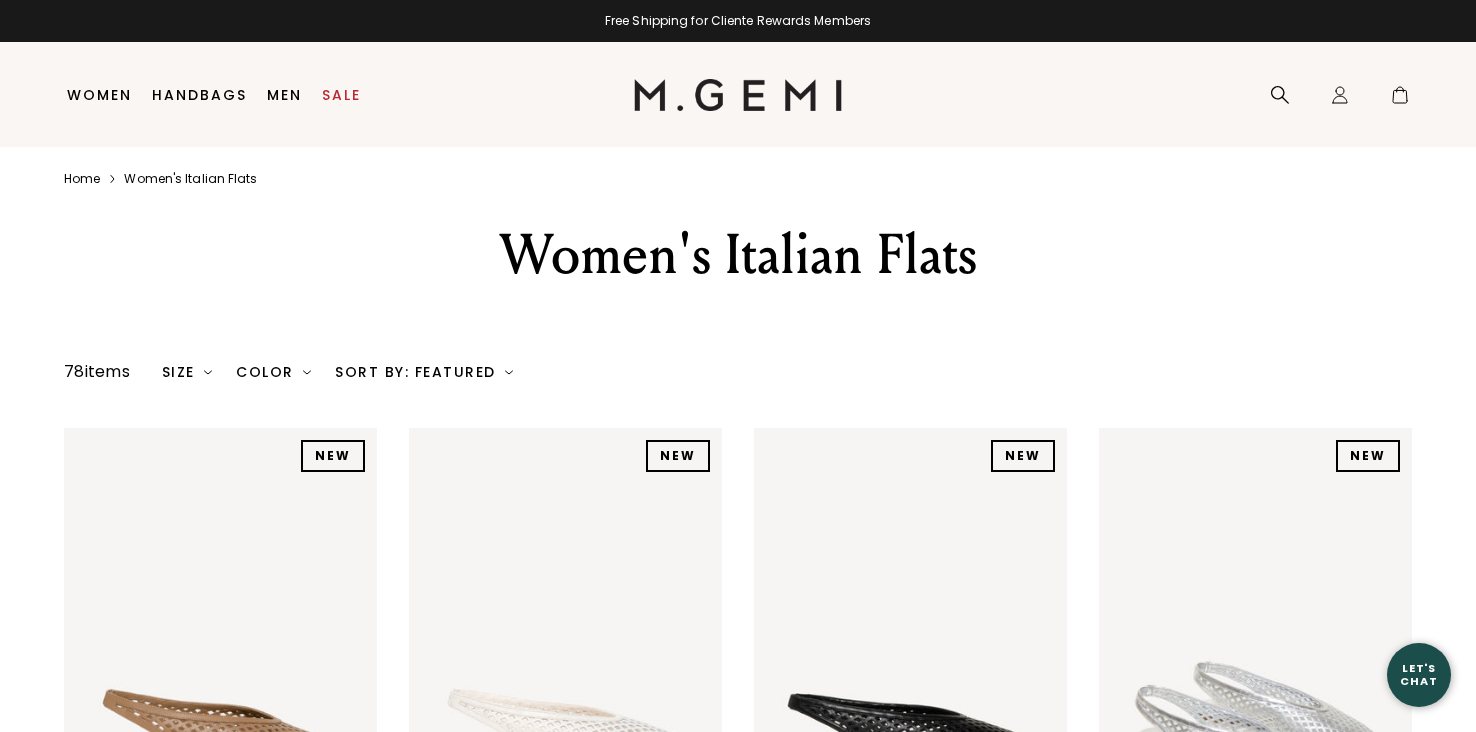 scroll, scrollTop: 0, scrollLeft: 0, axis: both 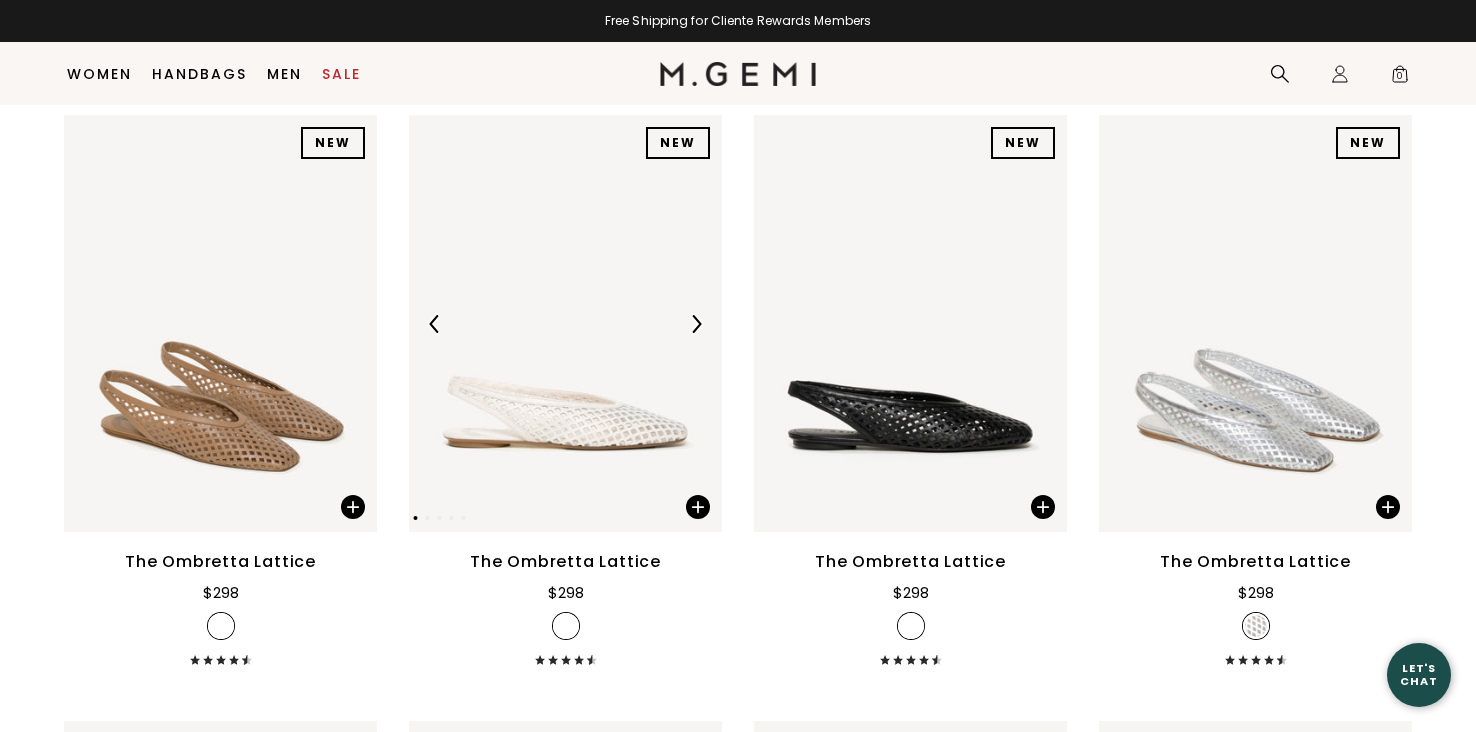 click at bounding box center [565, 323] 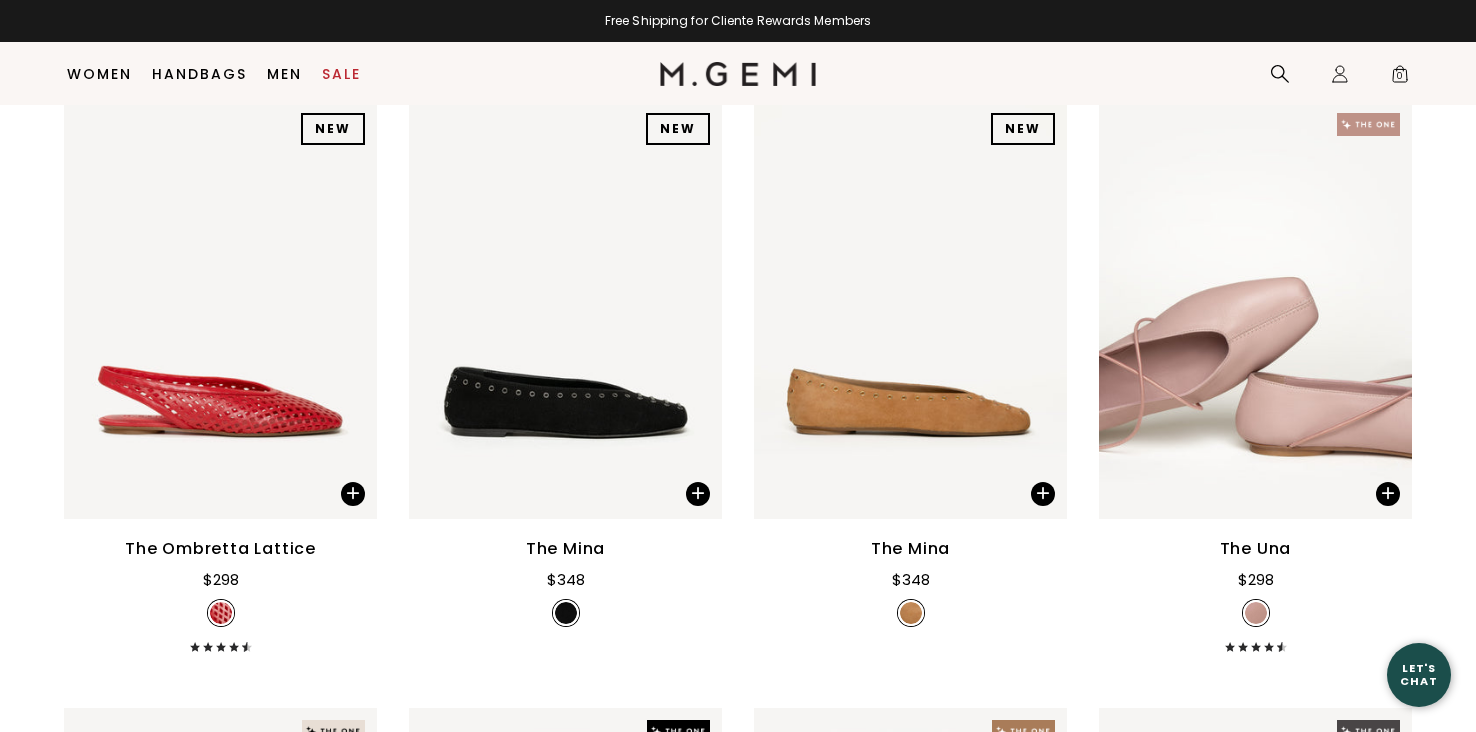 scroll, scrollTop: 885, scrollLeft: 0, axis: vertical 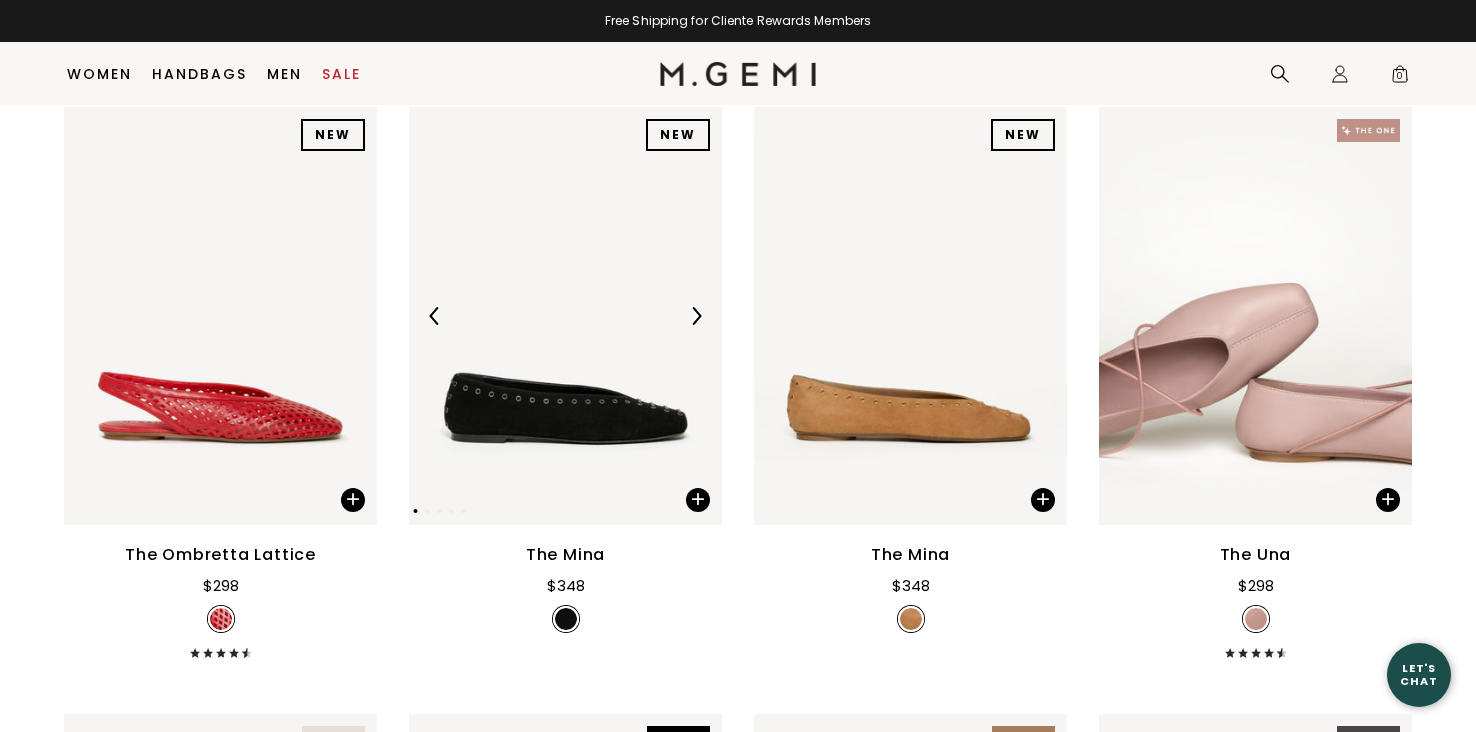 click at bounding box center [565, 315] 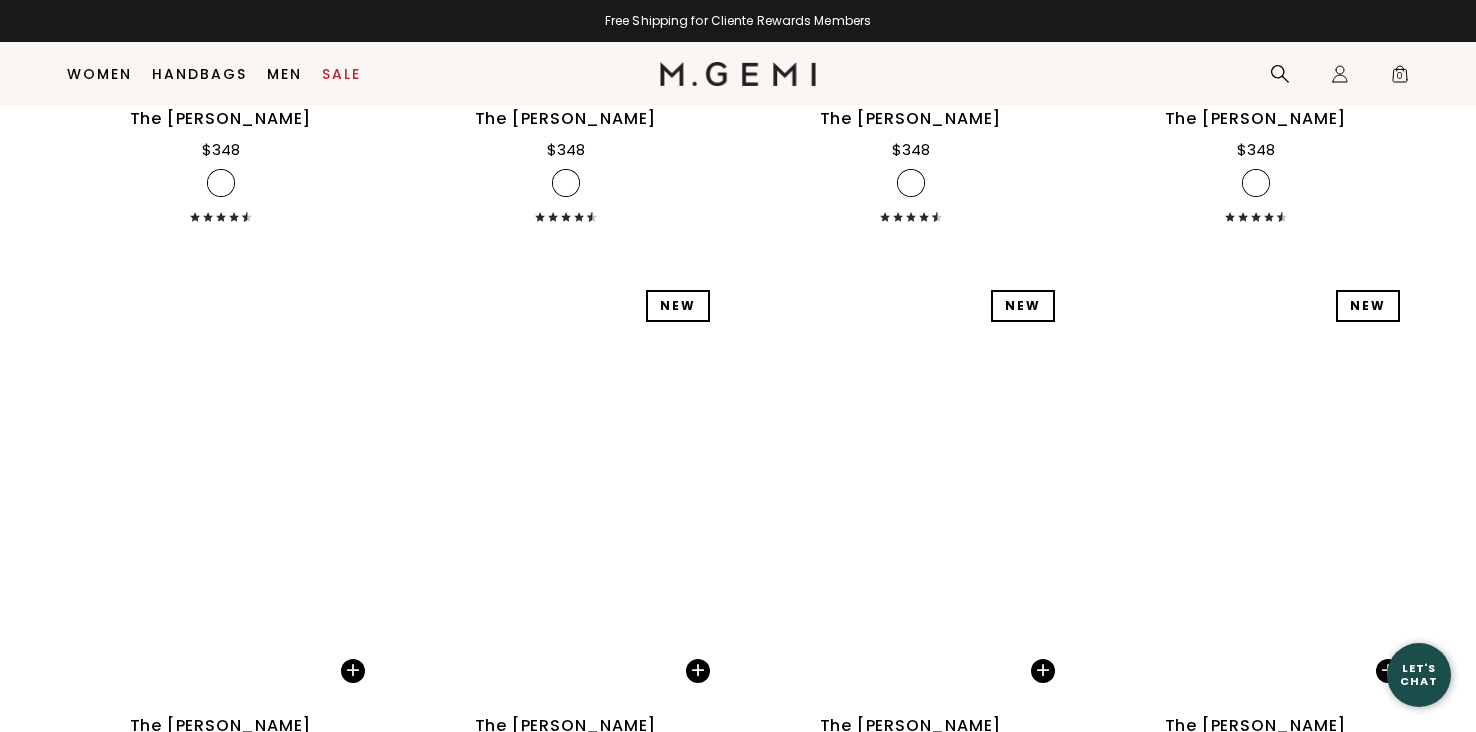 scroll, scrollTop: 7714, scrollLeft: 0, axis: vertical 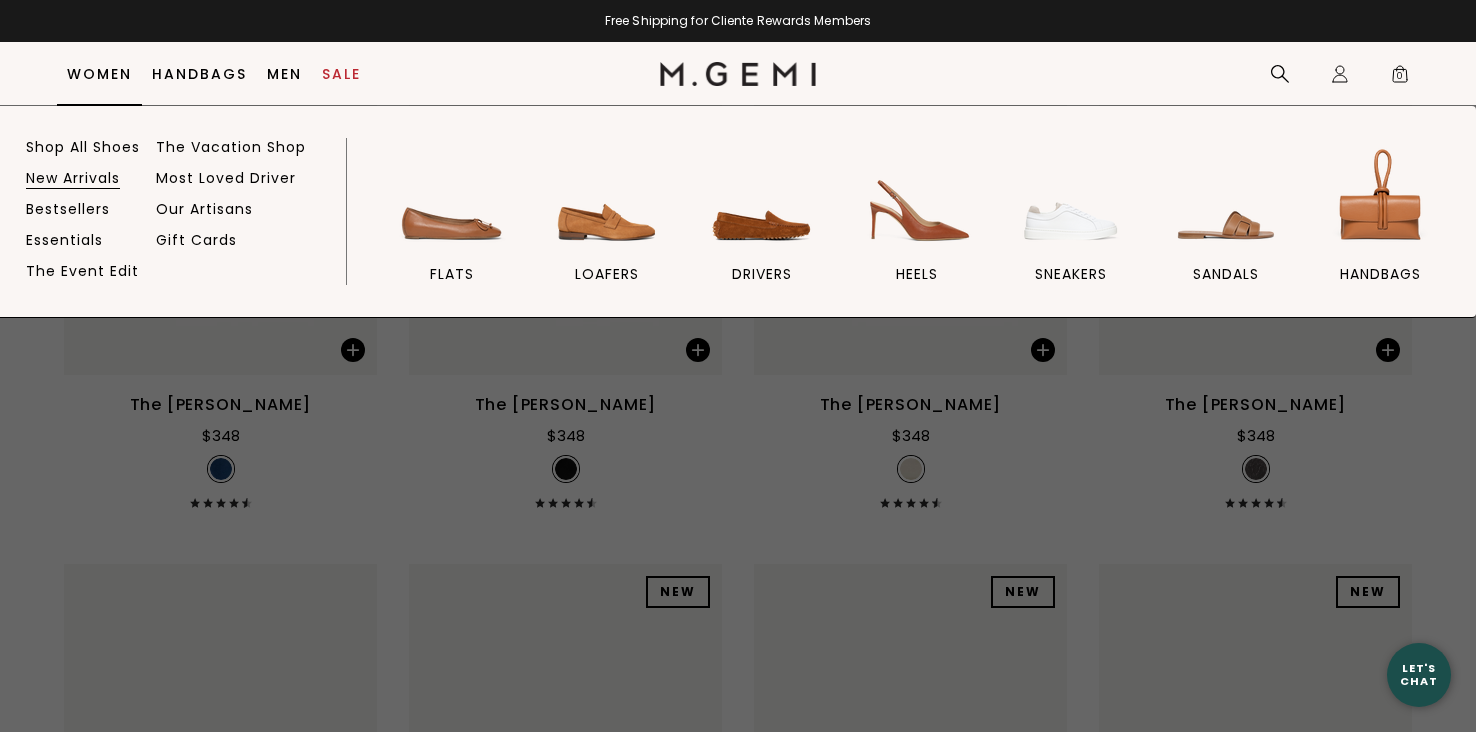 click on "New Arrivals" at bounding box center [73, 178] 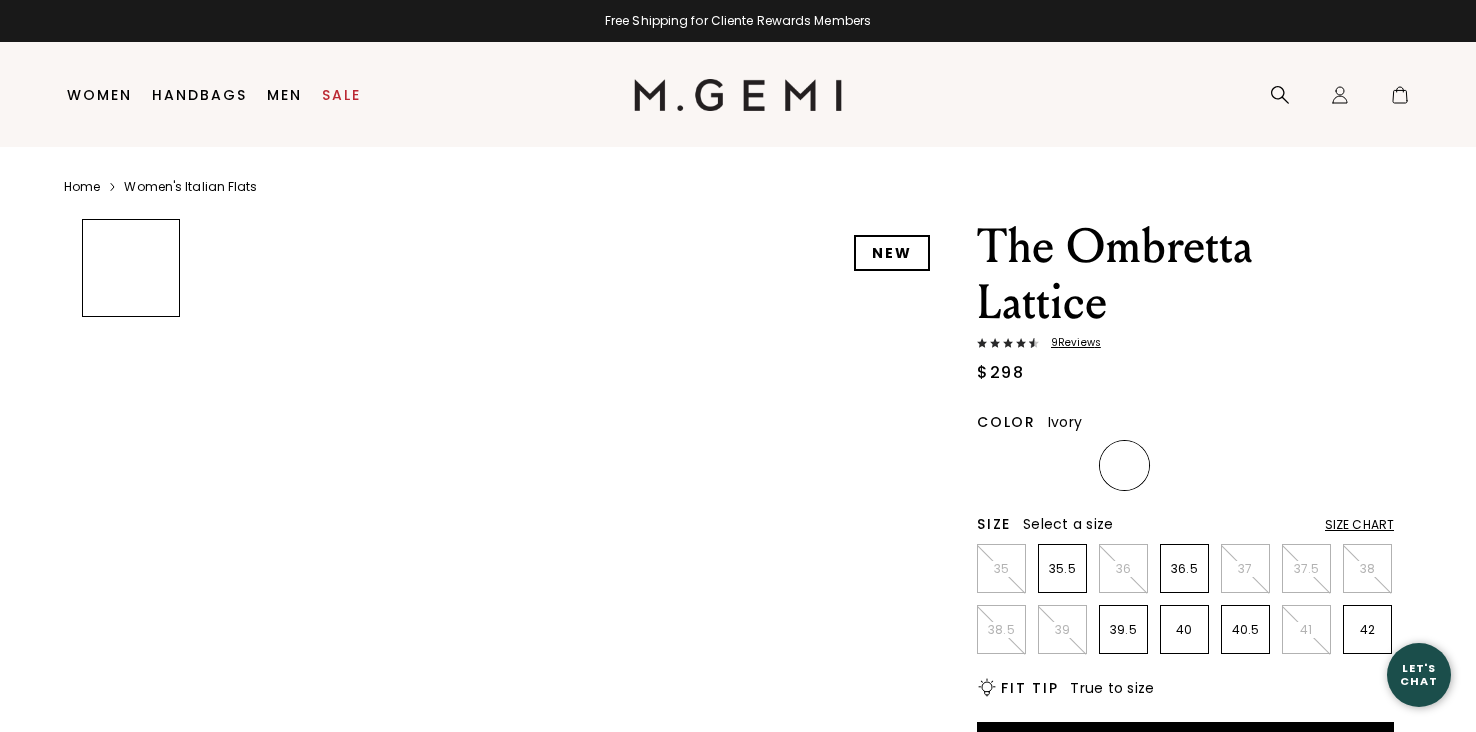 scroll, scrollTop: 0, scrollLeft: 0, axis: both 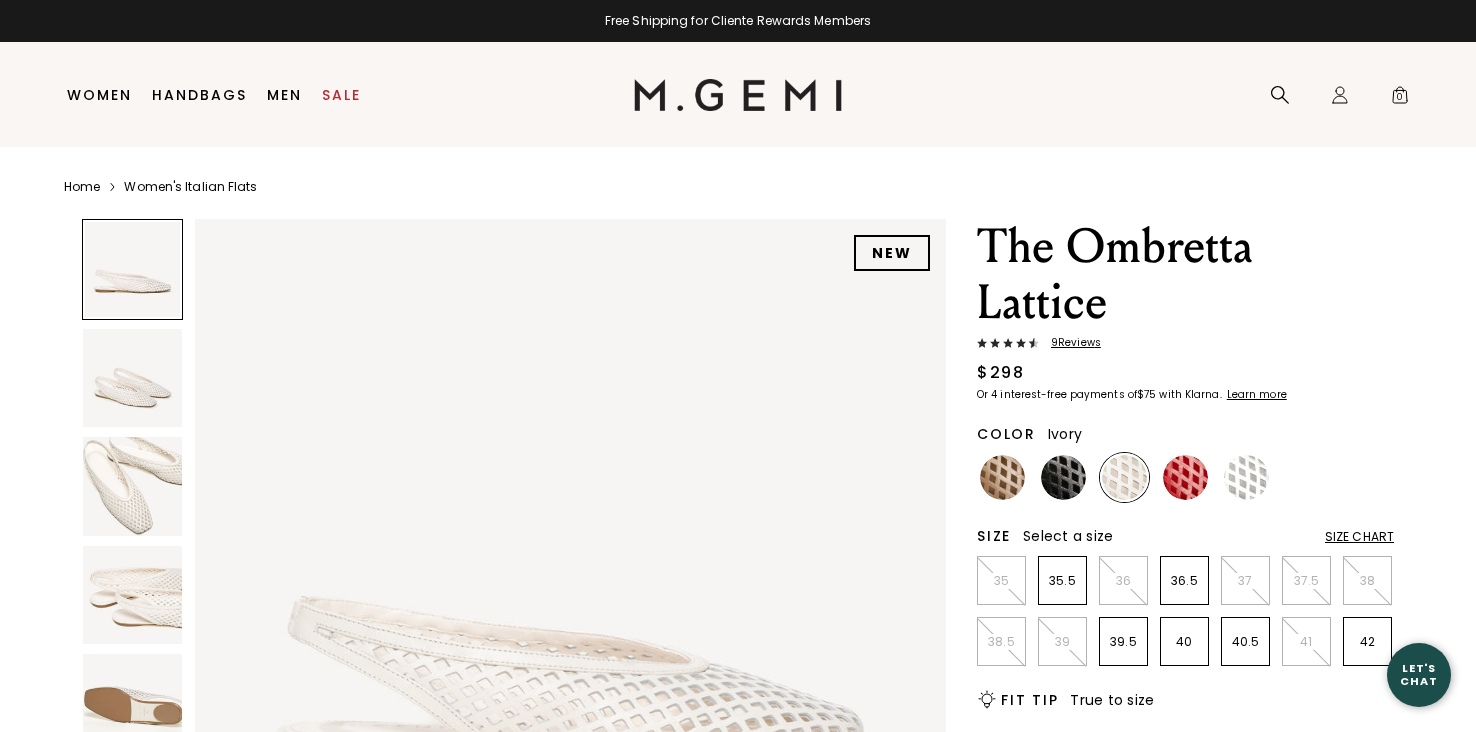 click at bounding box center (132, 486) 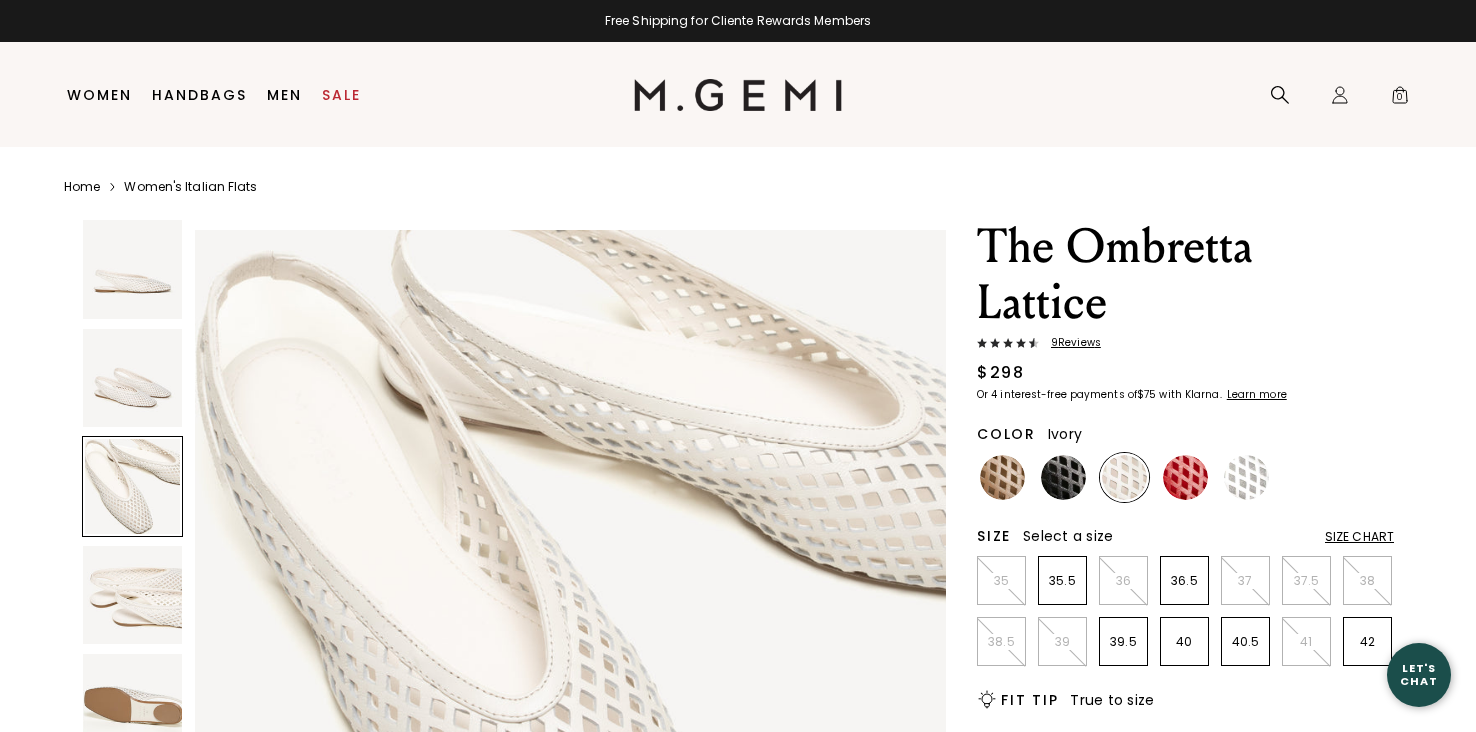 scroll, scrollTop: 1543, scrollLeft: 0, axis: vertical 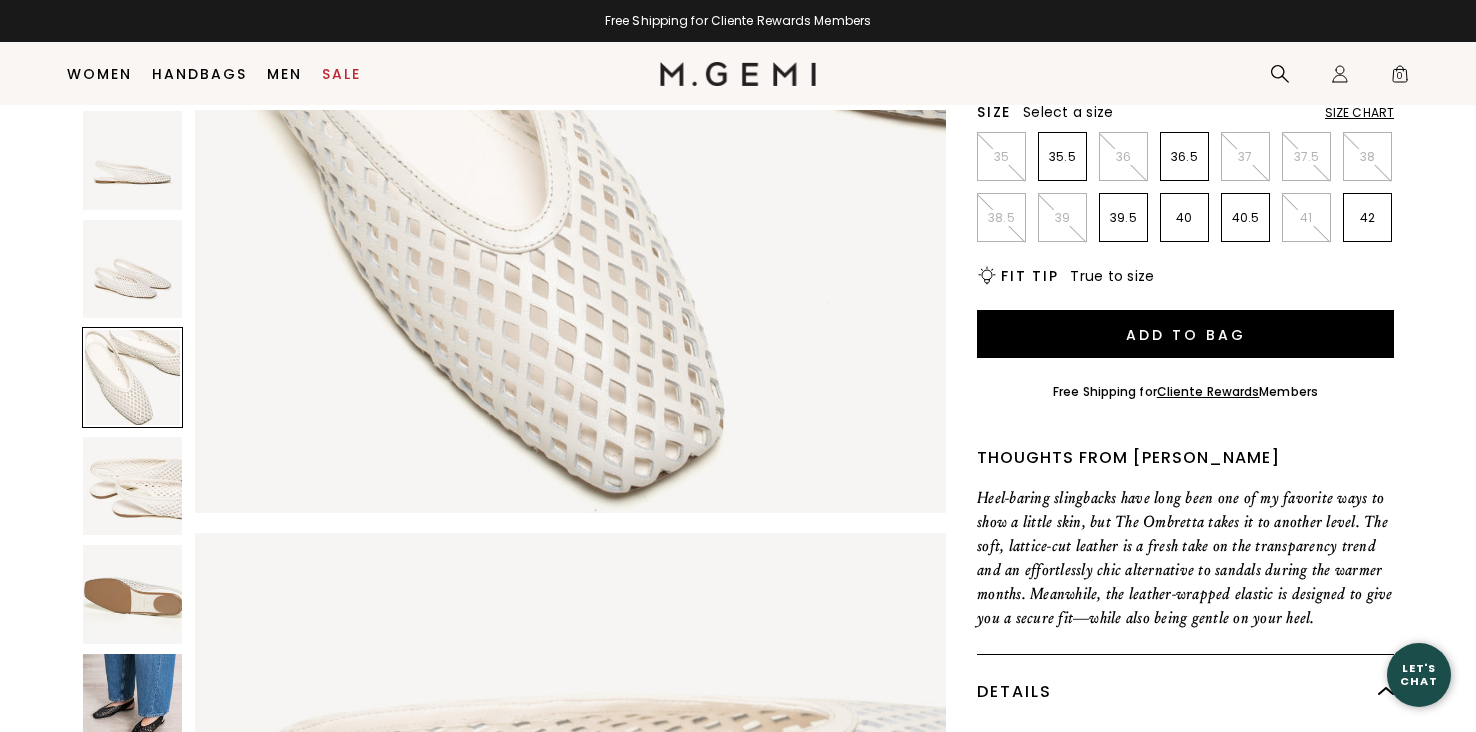 click at bounding box center [132, 703] 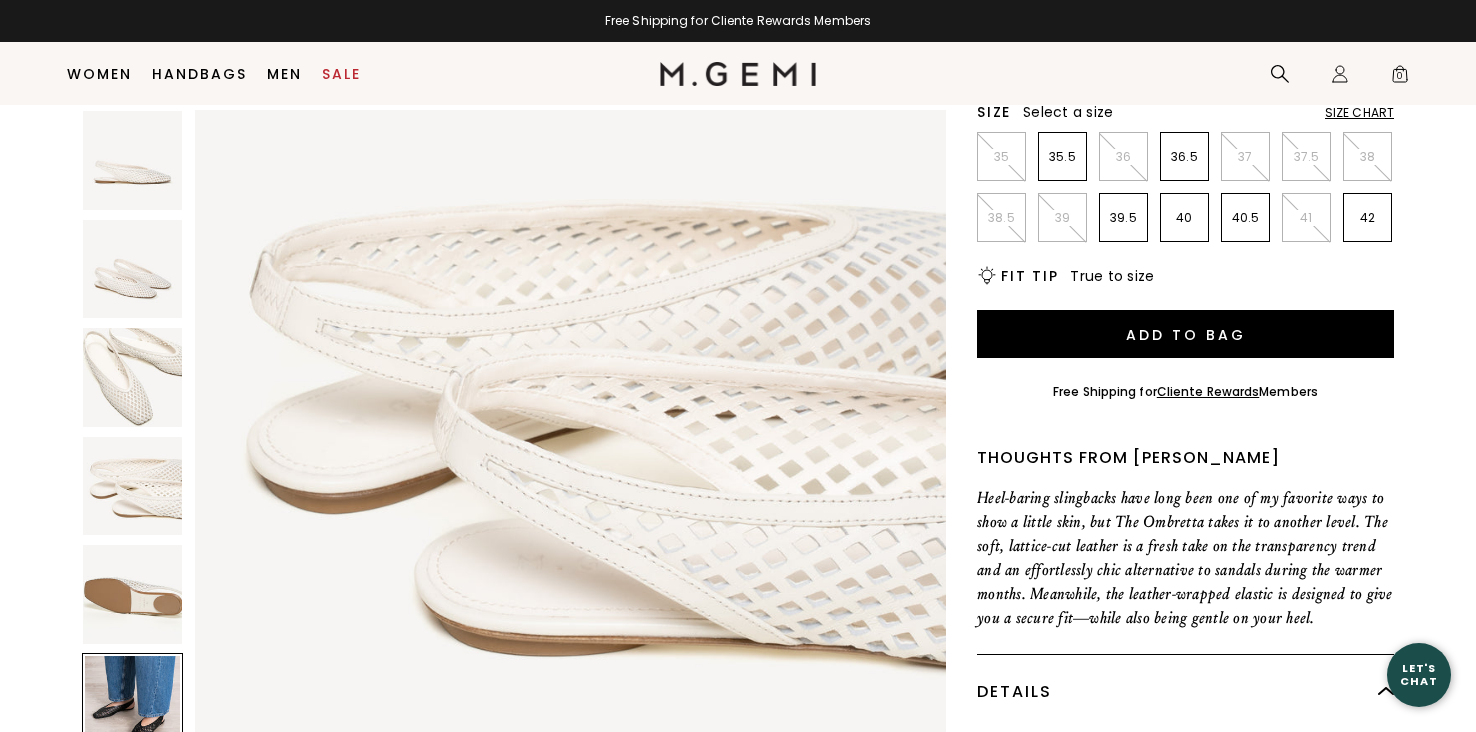 click at bounding box center (132, 703) 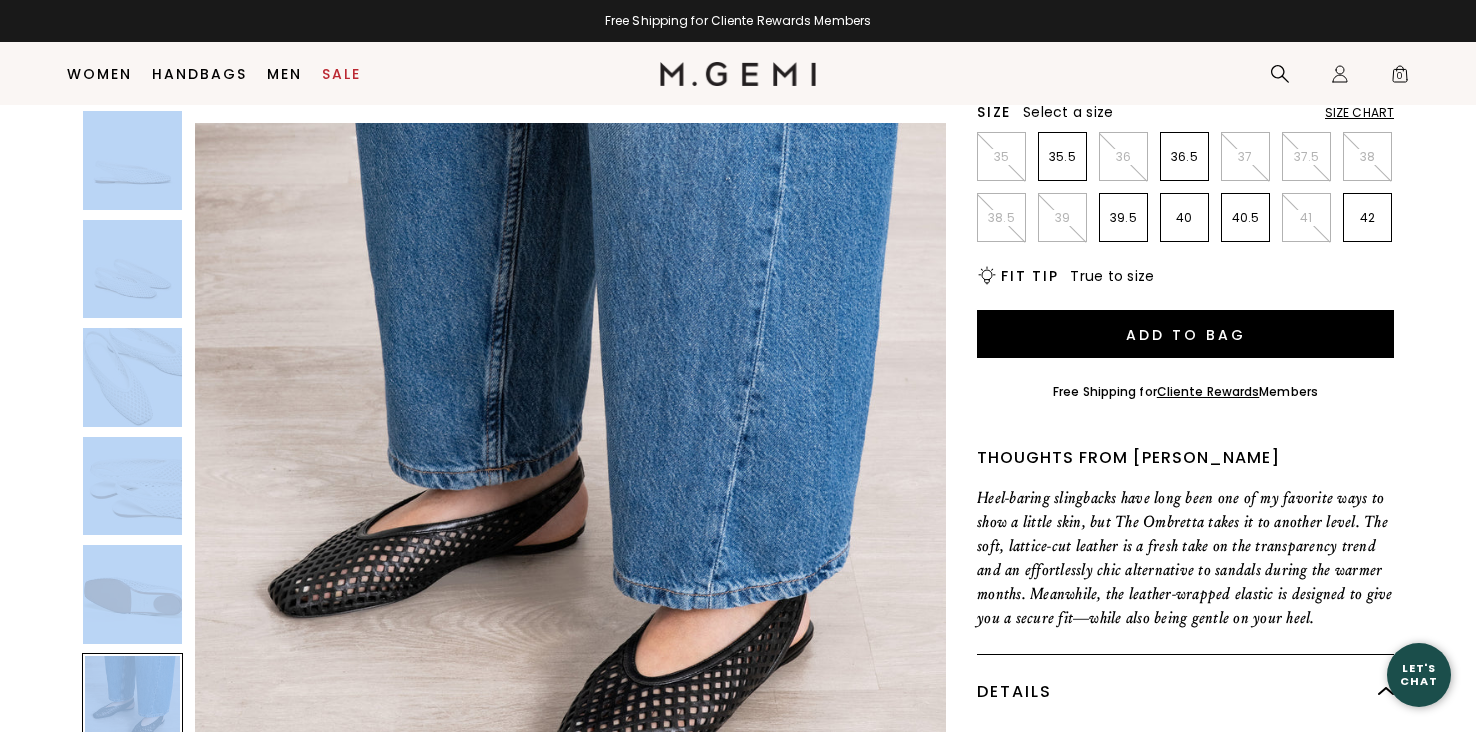 scroll, scrollTop: 3858, scrollLeft: 0, axis: vertical 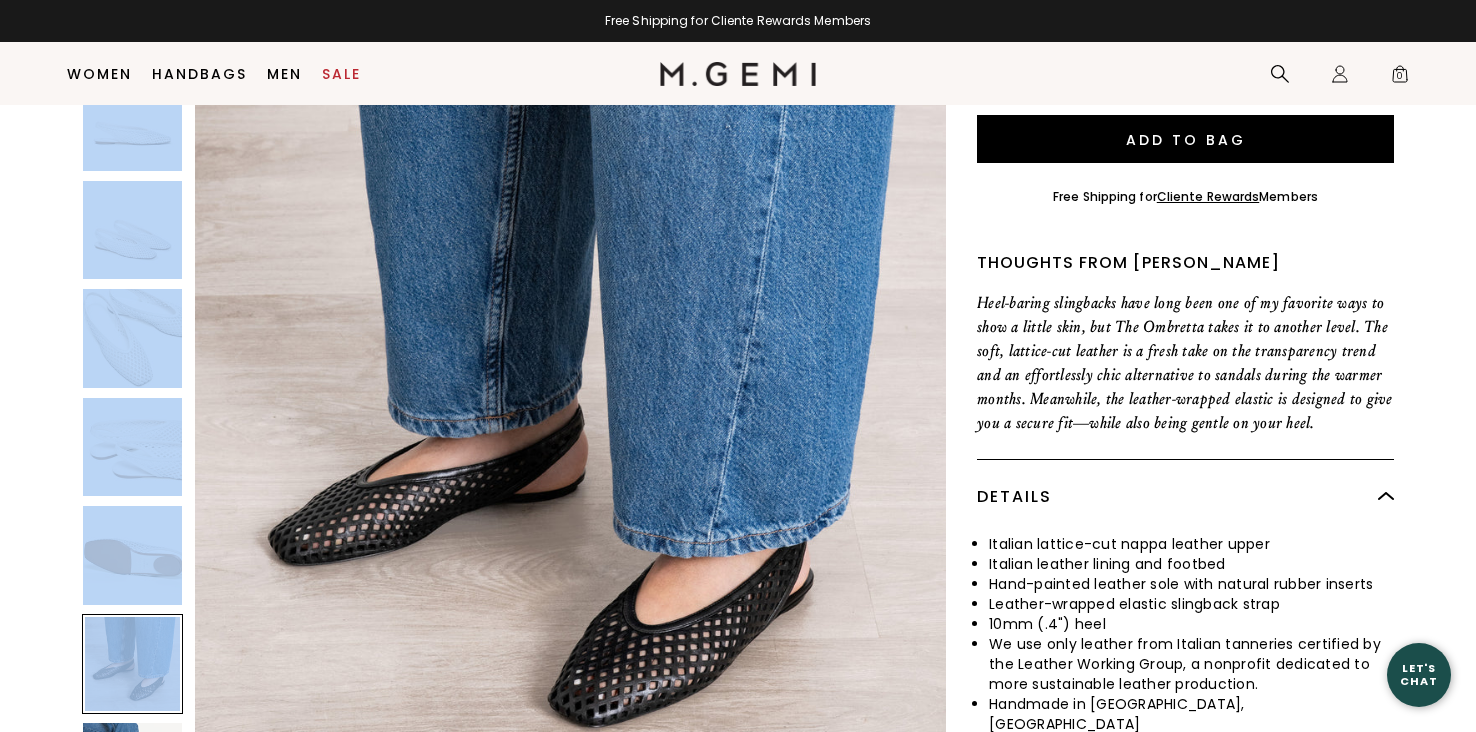 click at bounding box center [571, 446] 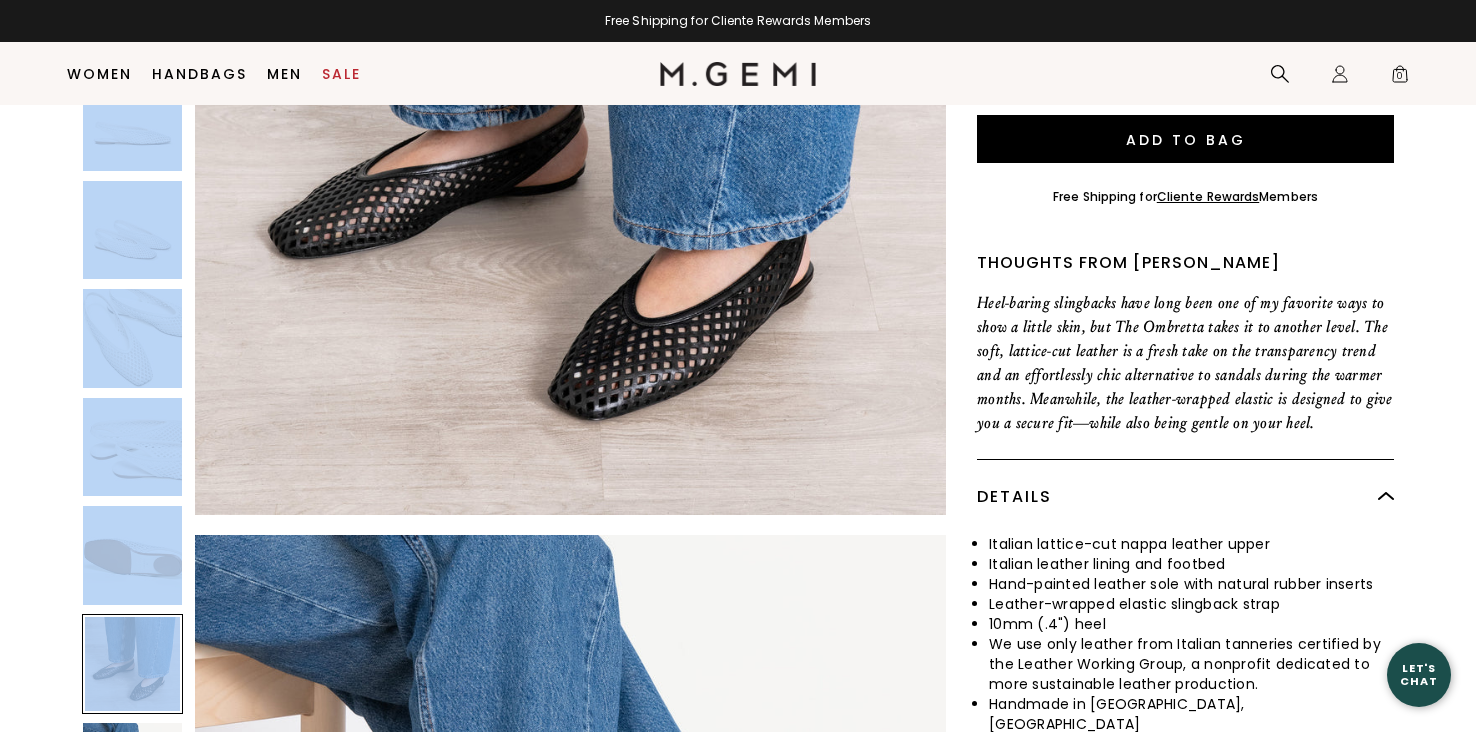 click at bounding box center [571, 911] 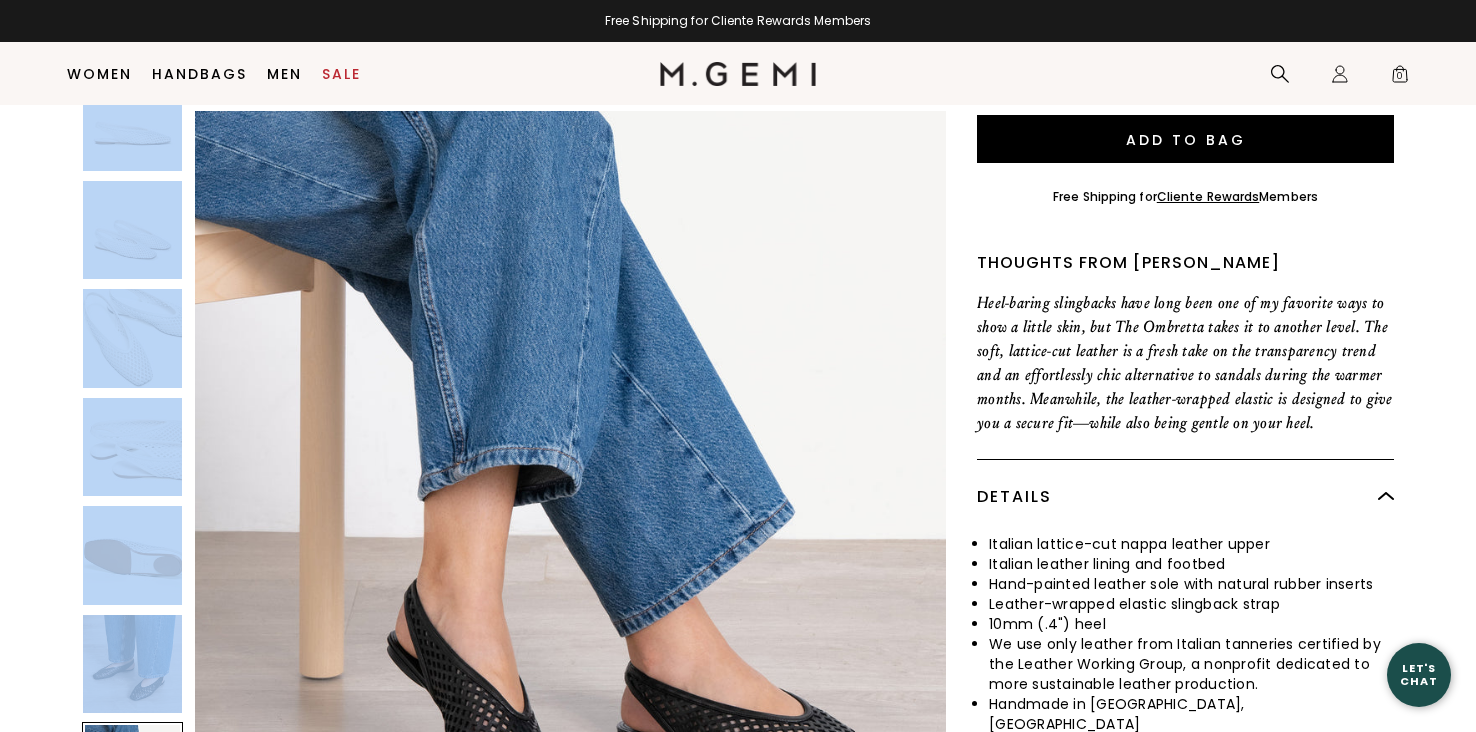 scroll, scrollTop: 4649, scrollLeft: 0, axis: vertical 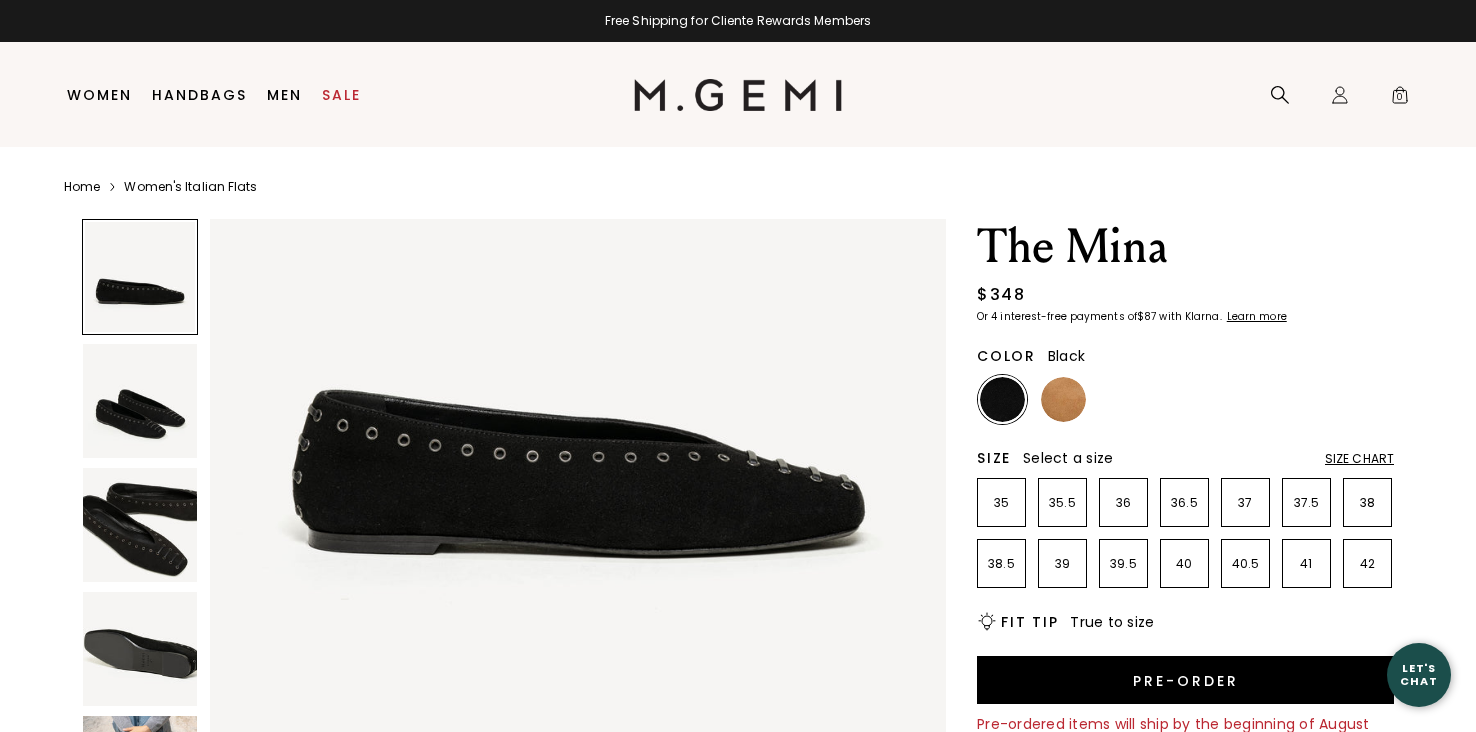 click at bounding box center [140, 525] 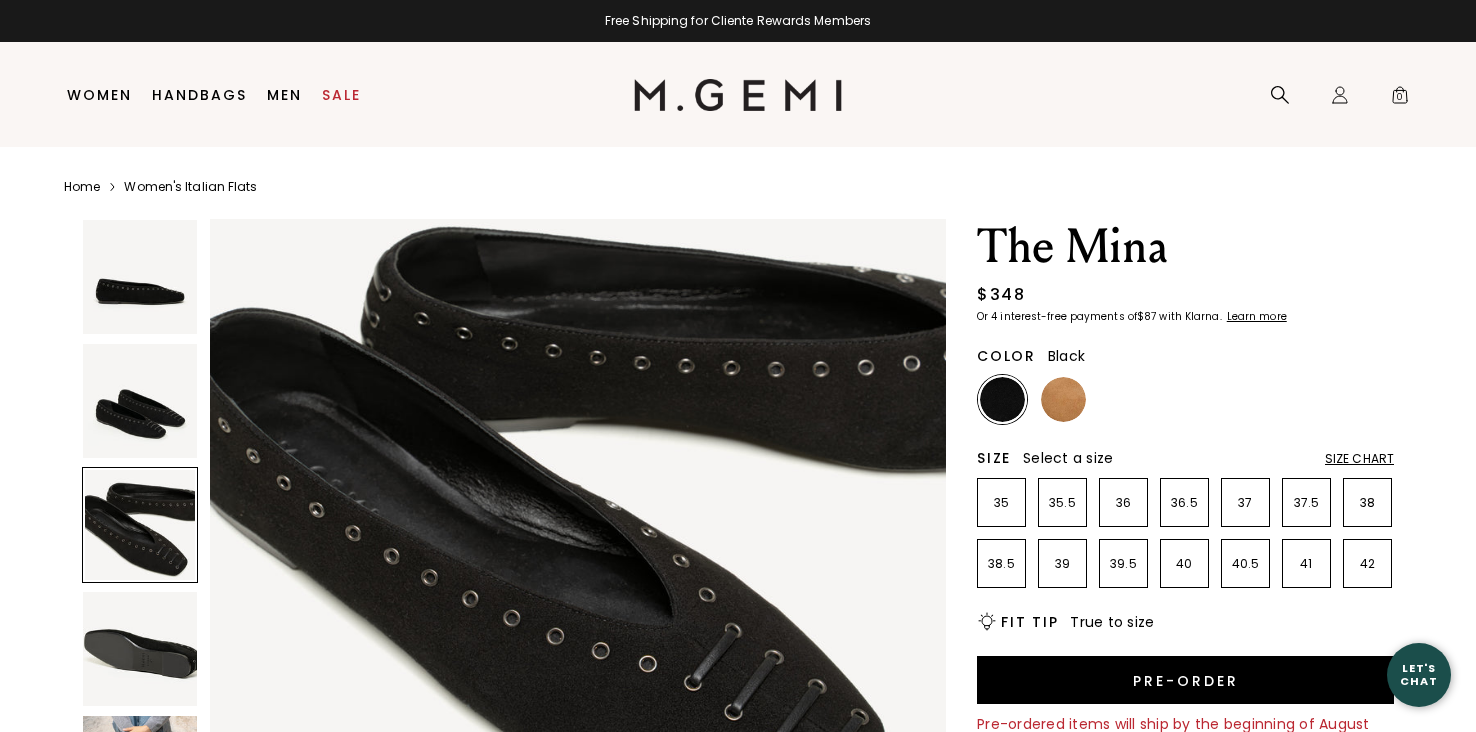 scroll, scrollTop: 1621, scrollLeft: 0, axis: vertical 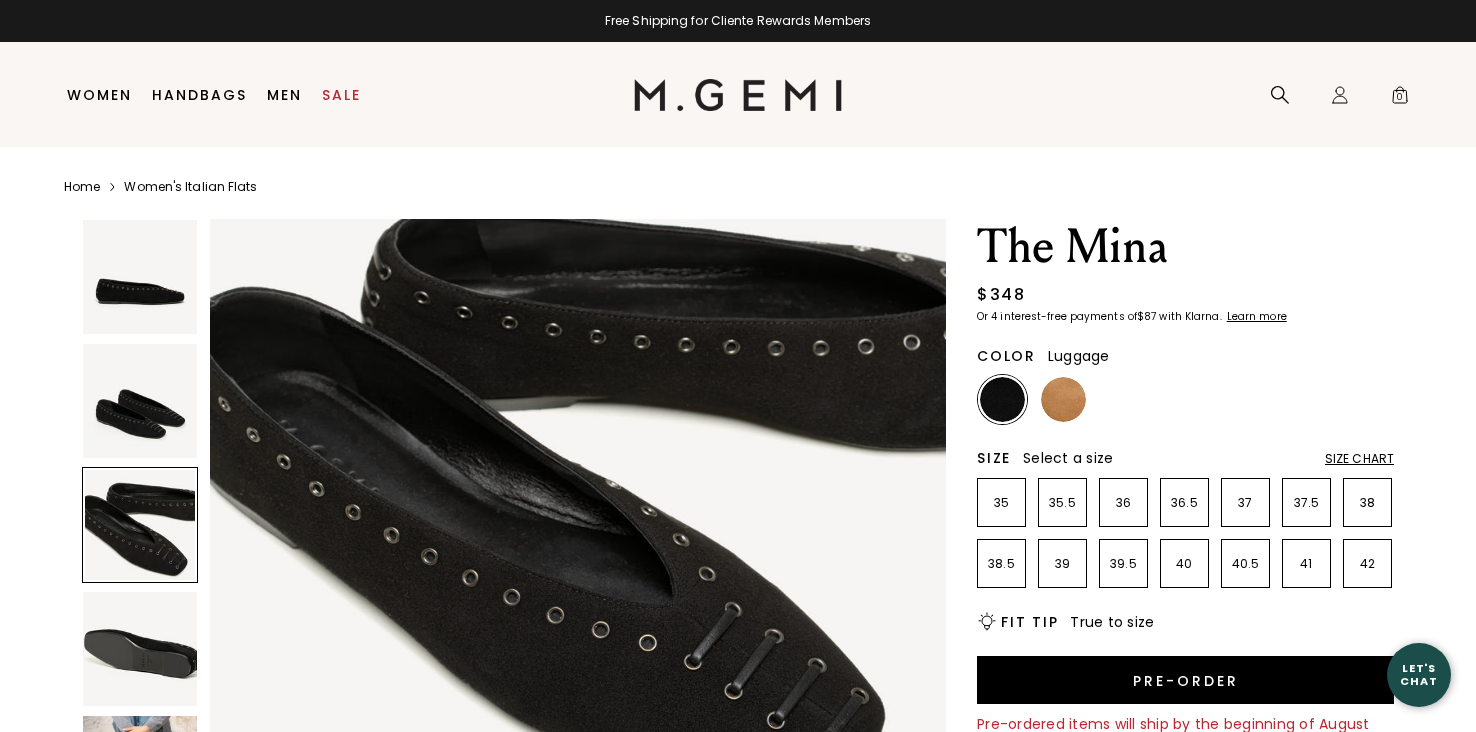 click at bounding box center [1063, 399] 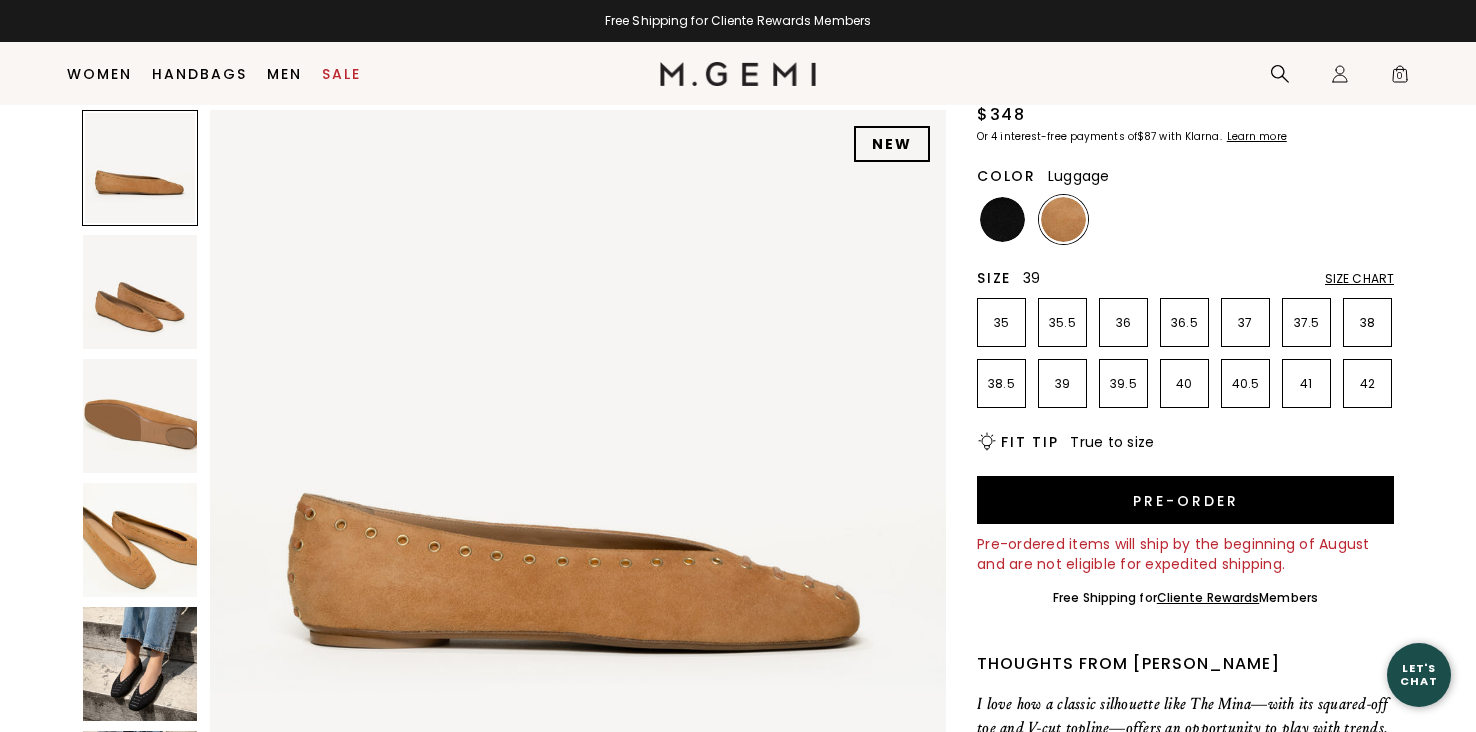 scroll, scrollTop: 187, scrollLeft: 0, axis: vertical 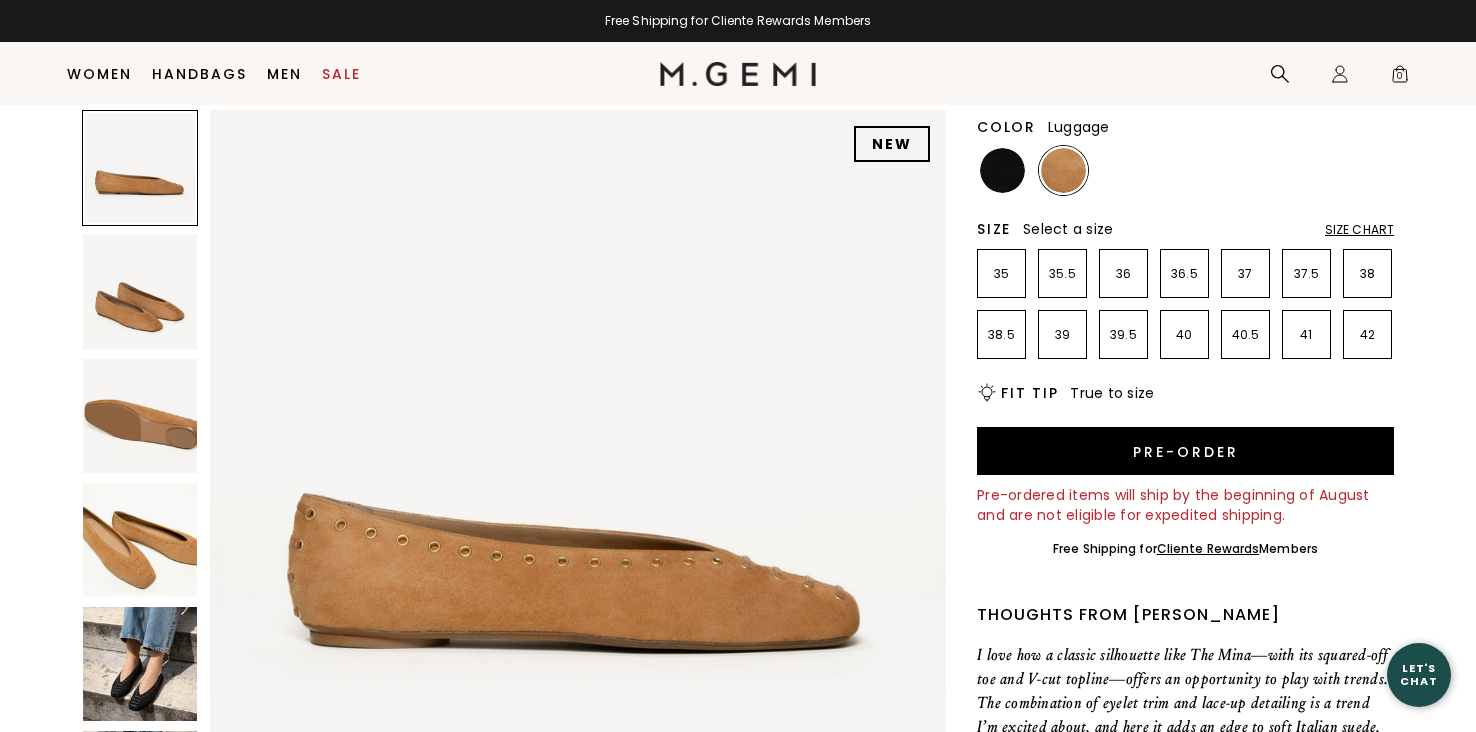 click at bounding box center [140, 540] 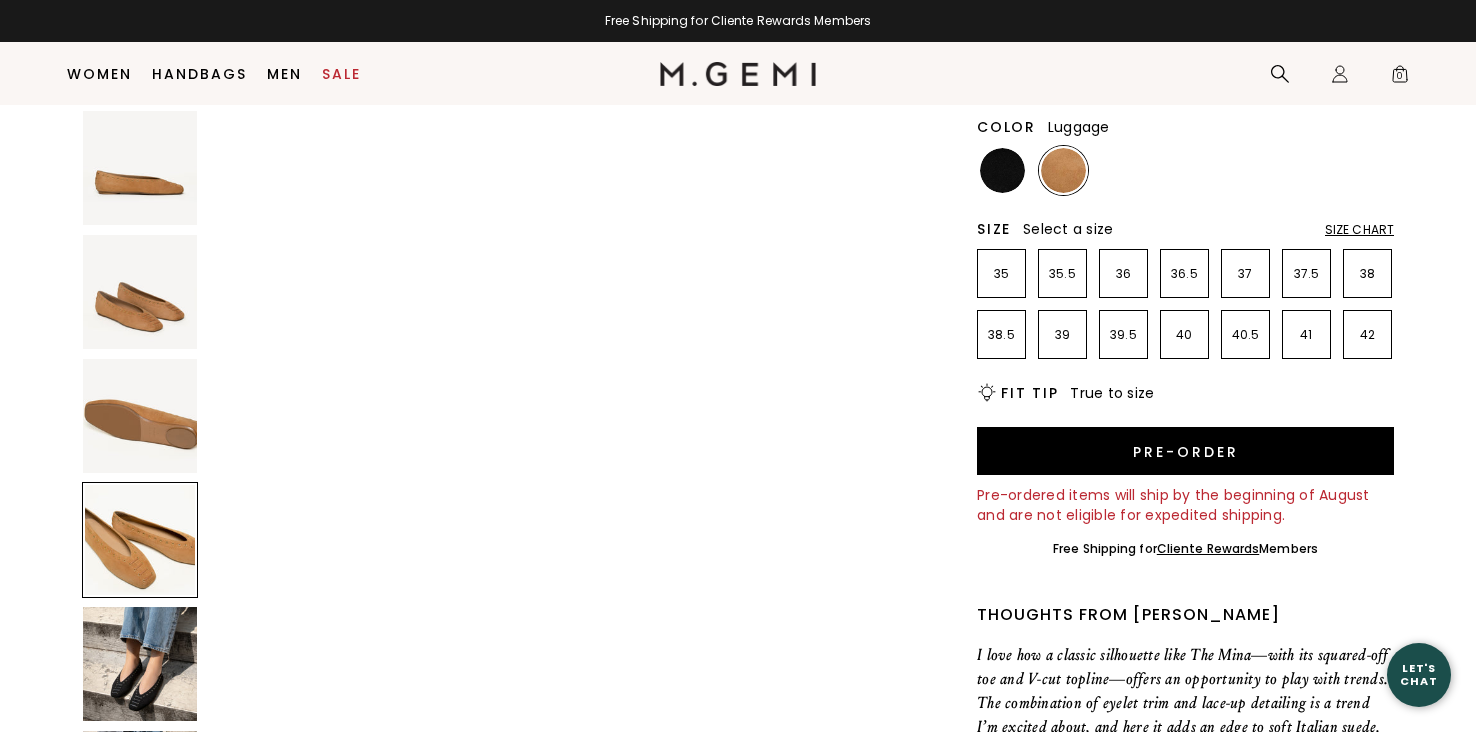 scroll, scrollTop: 2268, scrollLeft: 0, axis: vertical 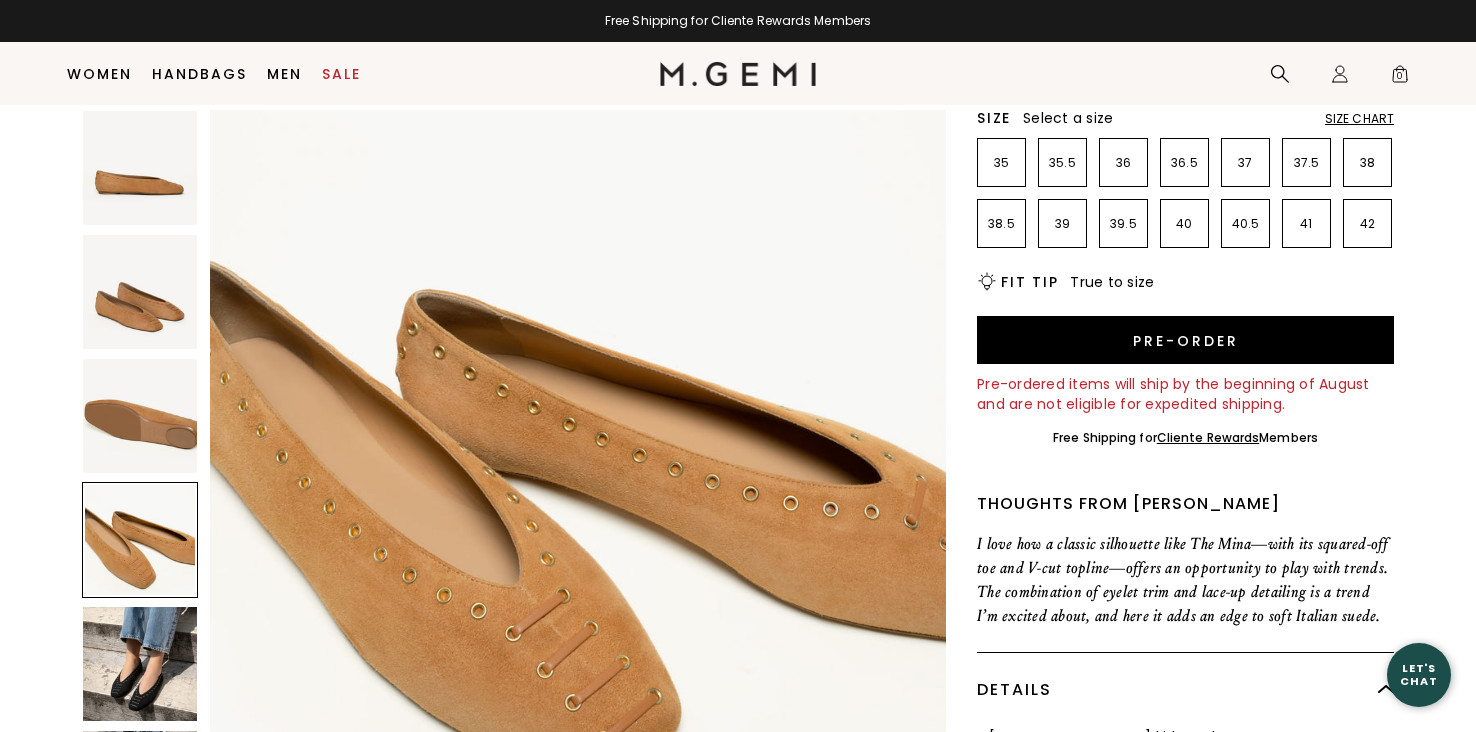click at bounding box center (140, 664) 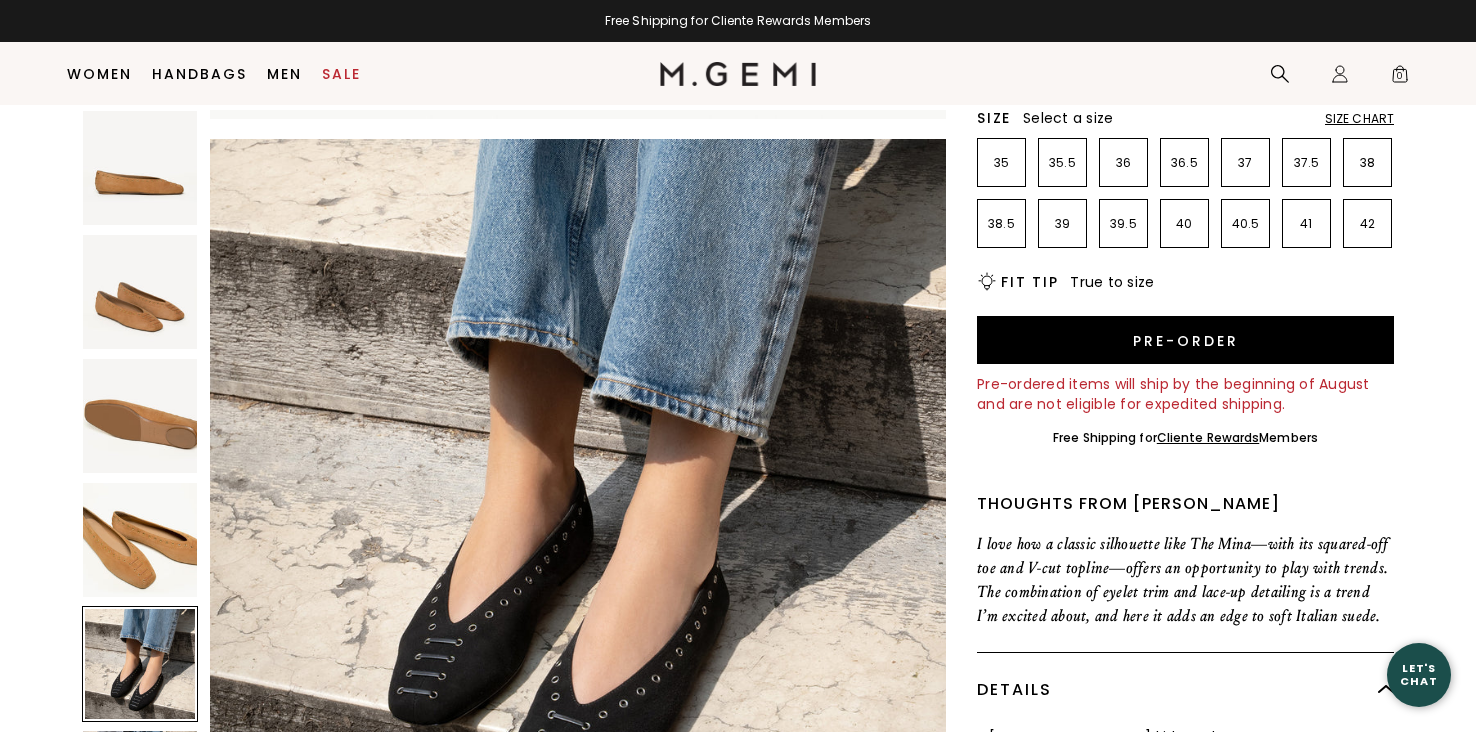 scroll, scrollTop: 3024, scrollLeft: 0, axis: vertical 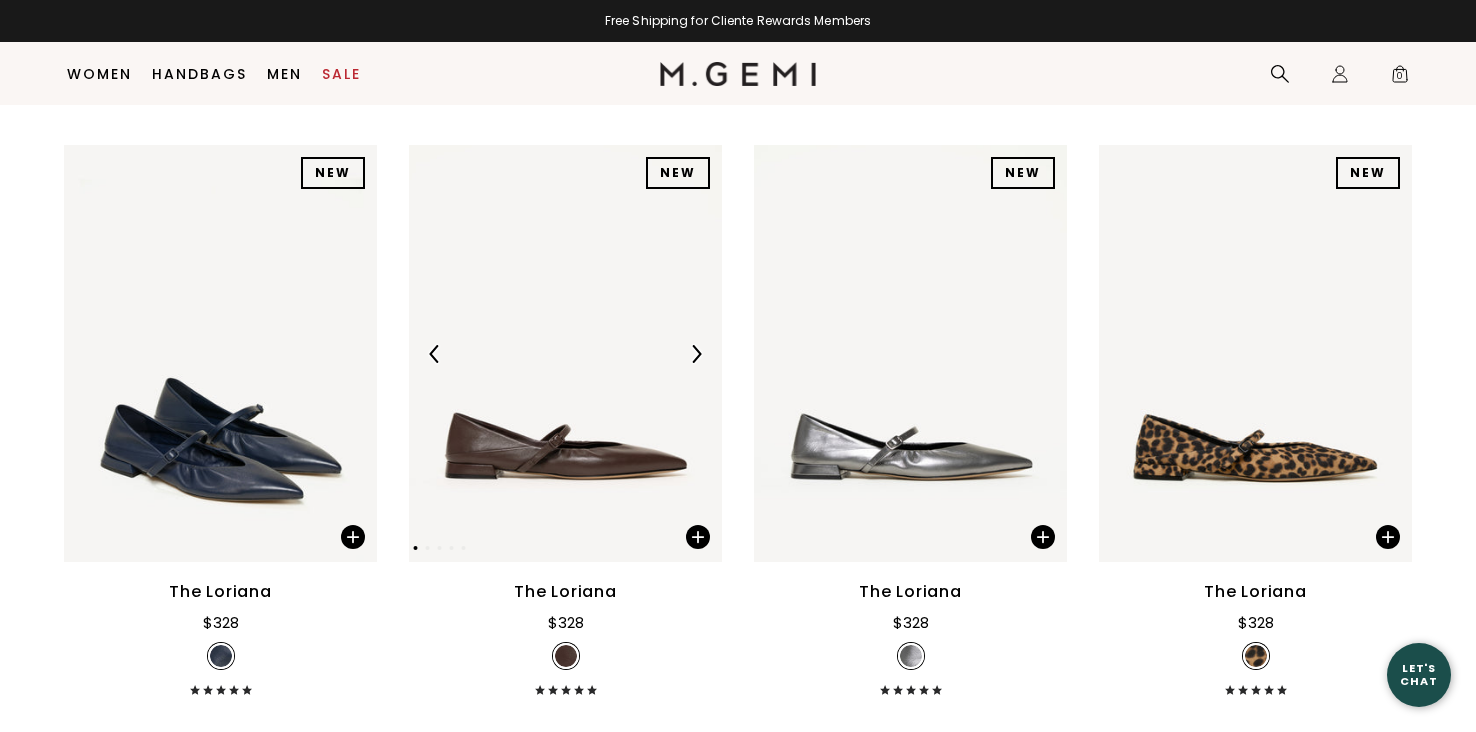 click at bounding box center (565, 353) 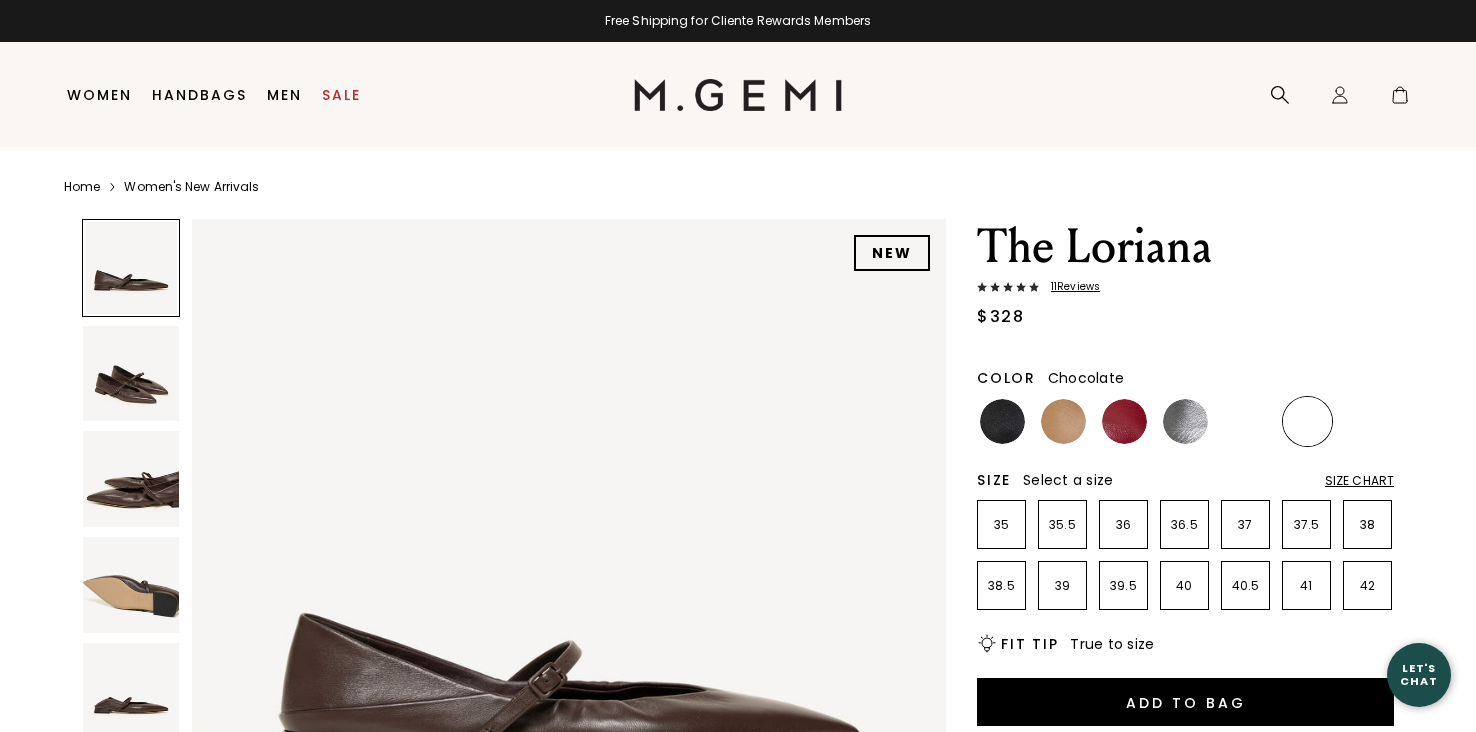 scroll, scrollTop: 0, scrollLeft: 0, axis: both 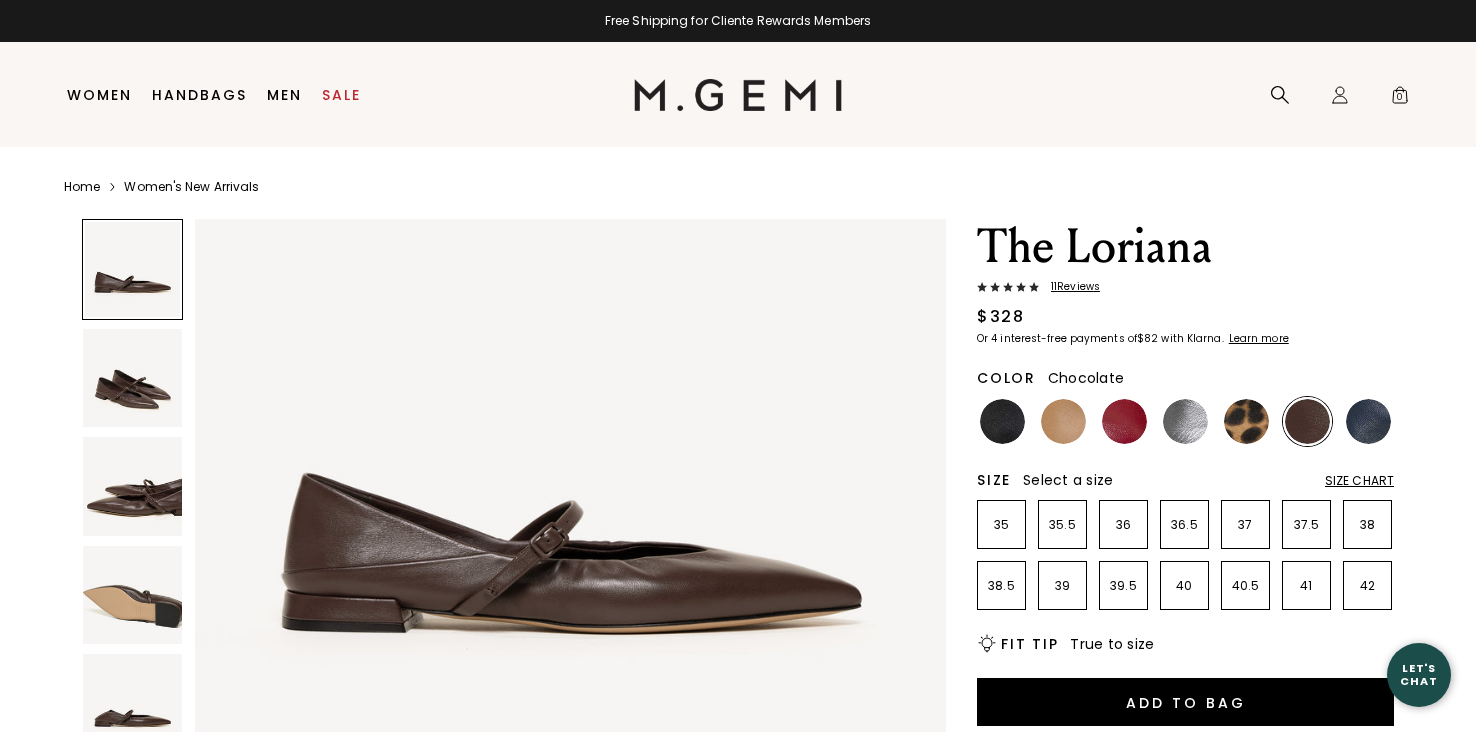 click at bounding box center (132, 595) 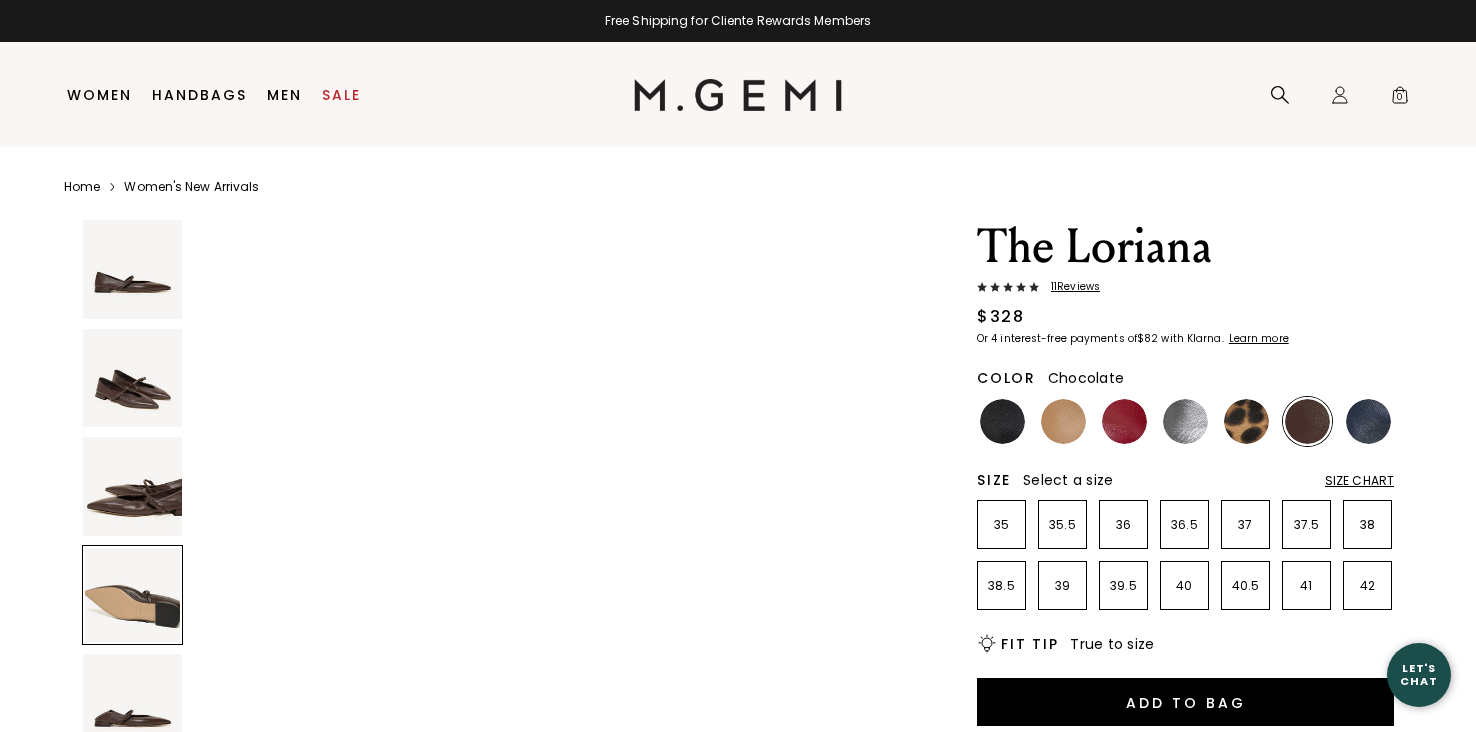 scroll, scrollTop: 2315, scrollLeft: 0, axis: vertical 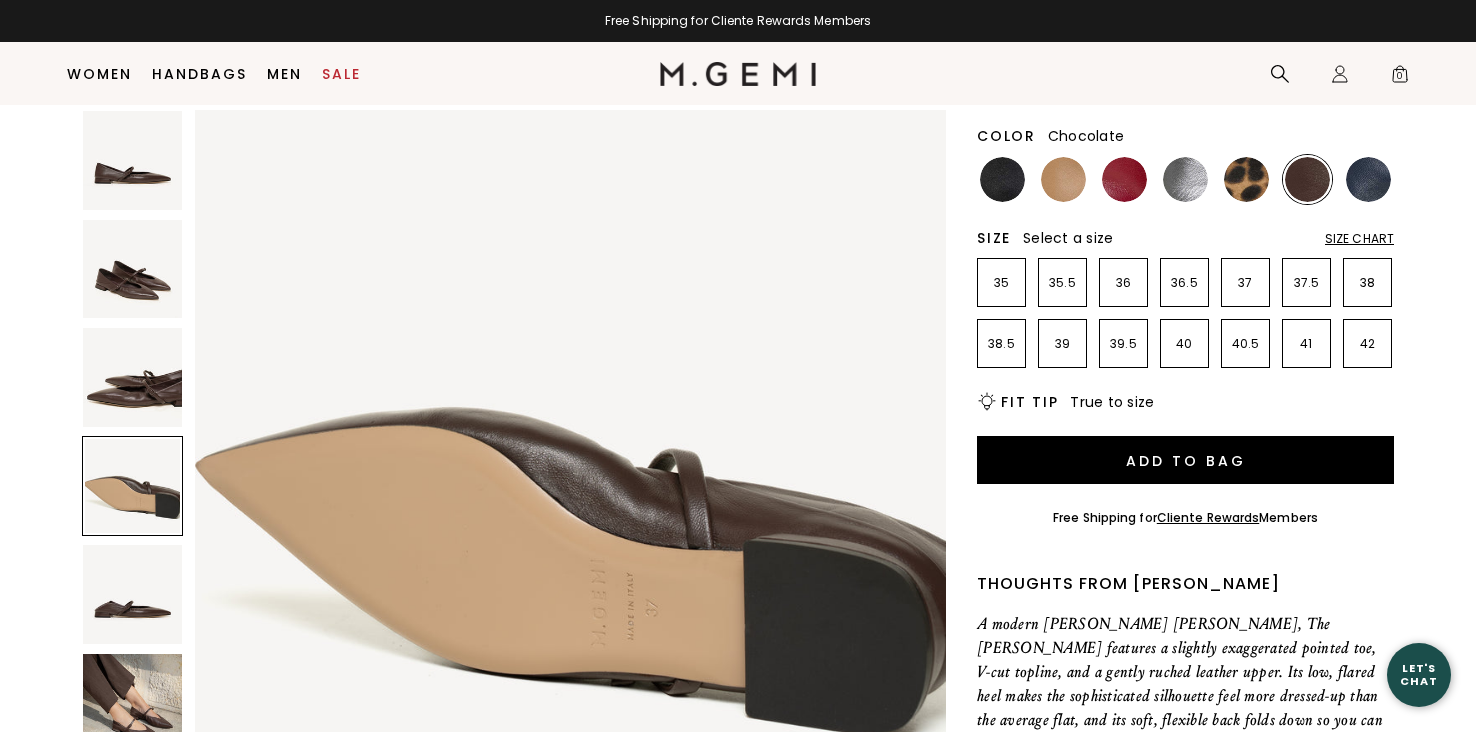 click at bounding box center (132, 703) 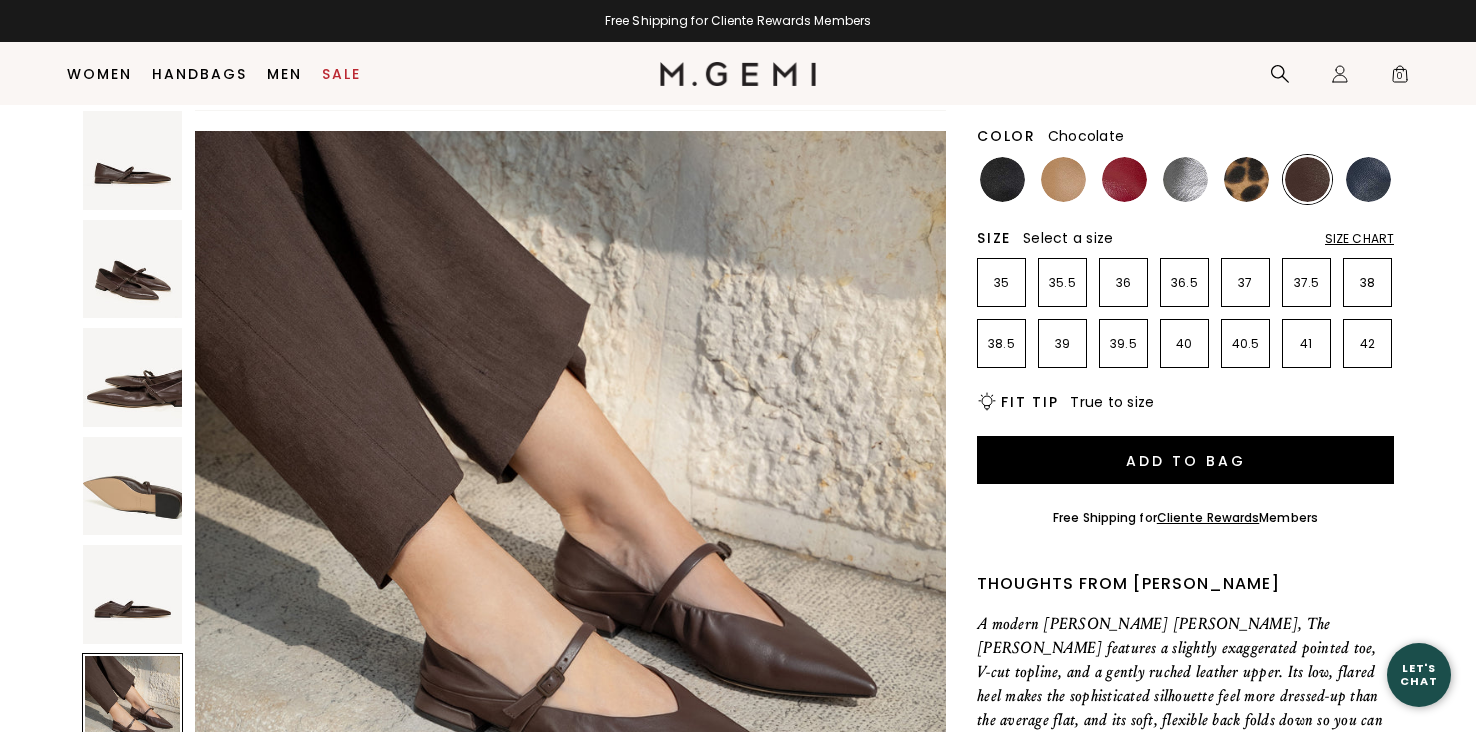 scroll, scrollTop: 3858, scrollLeft: 0, axis: vertical 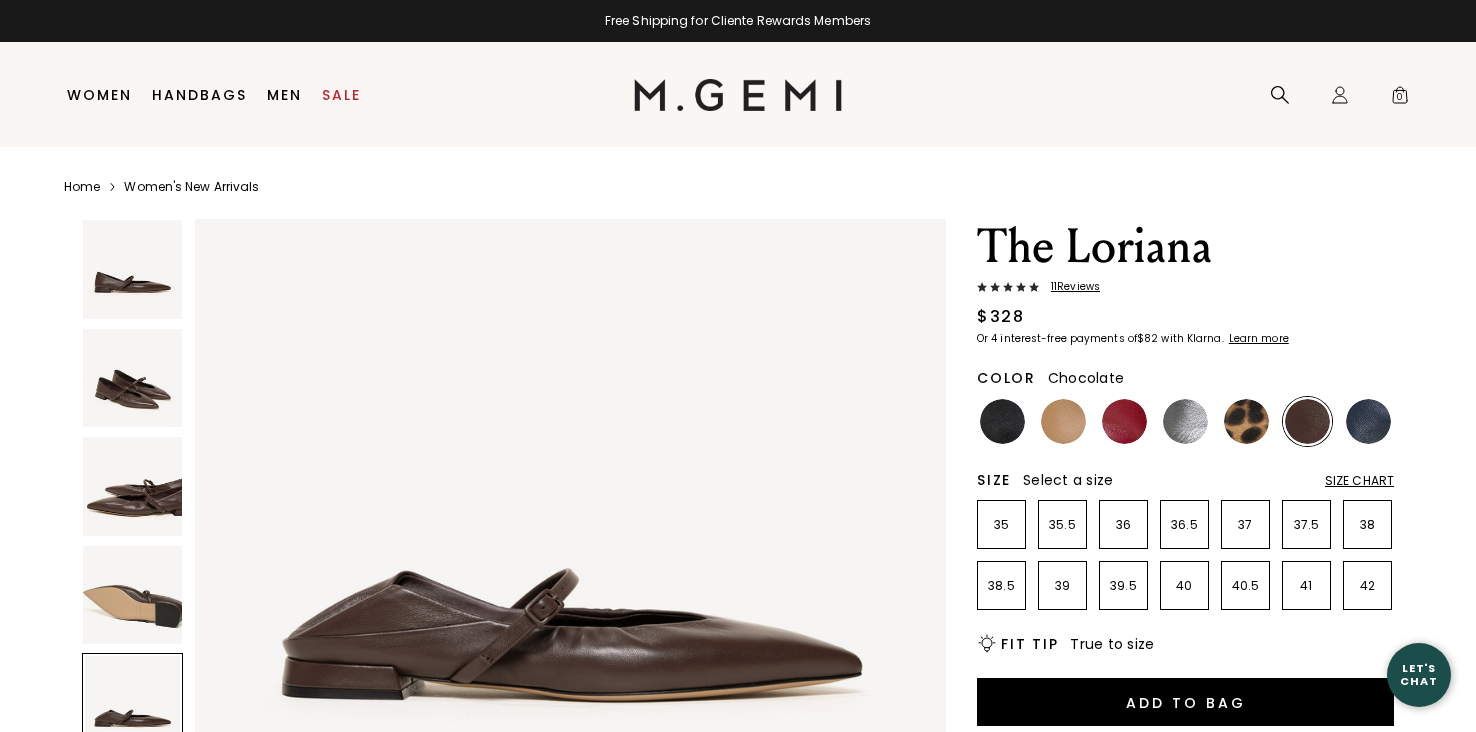 click on "11  Review s" at bounding box center [1069, 287] 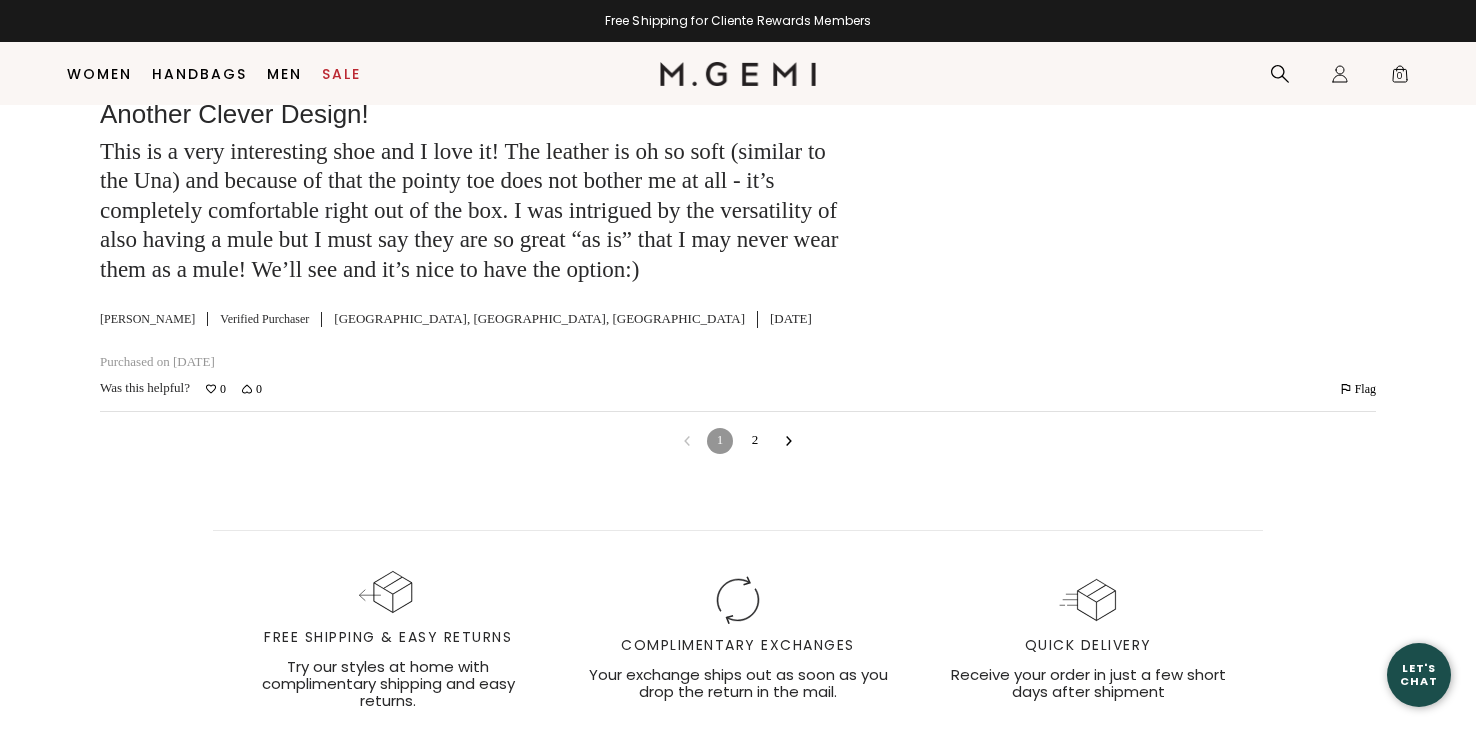 scroll, scrollTop: 6349, scrollLeft: 0, axis: vertical 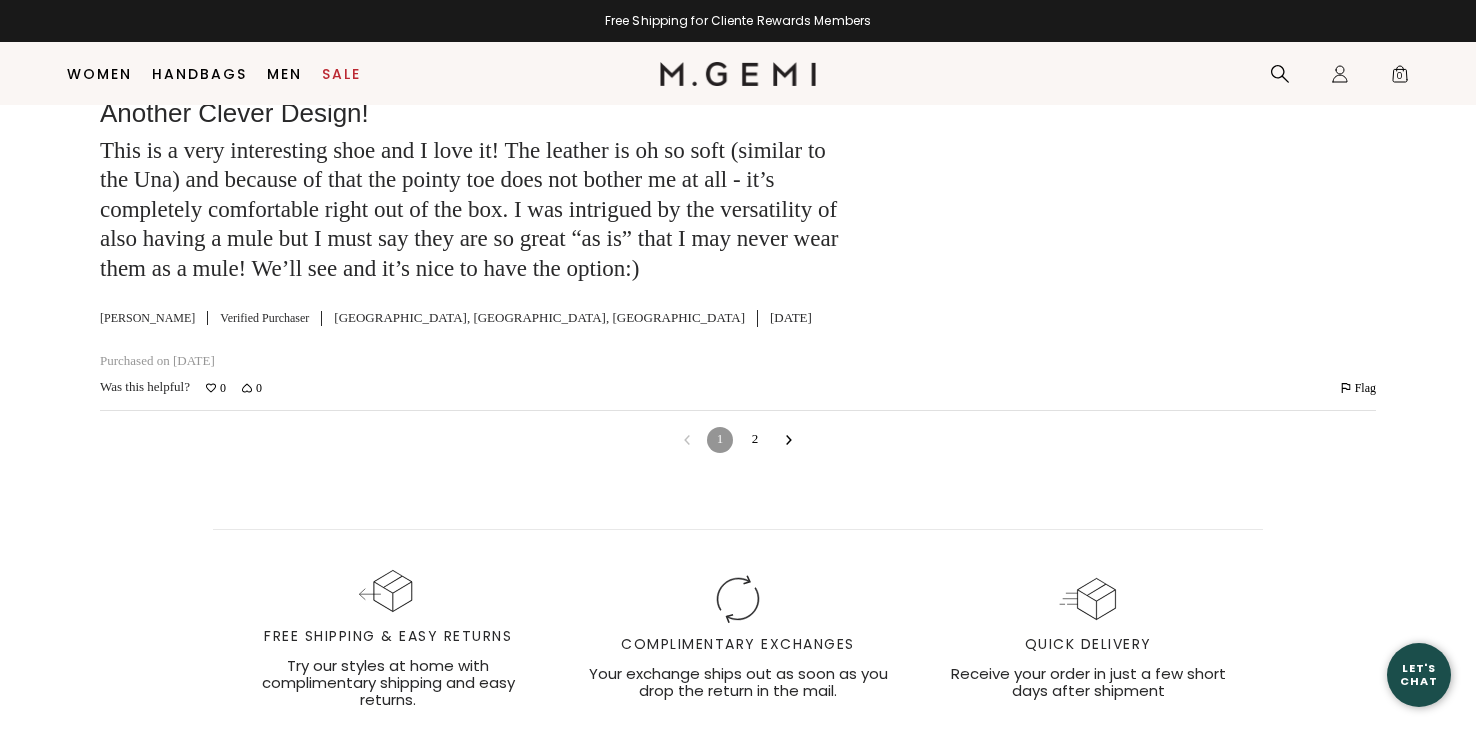 click 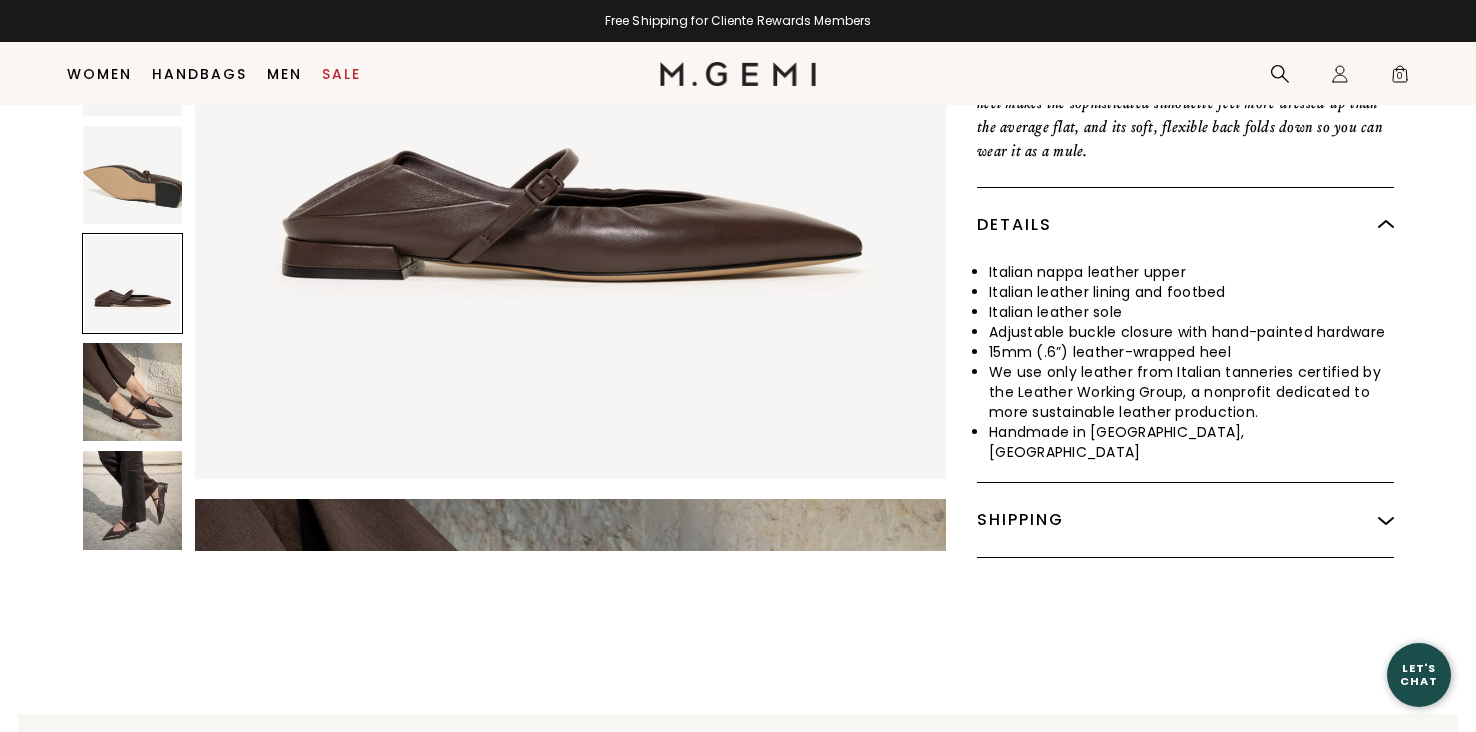 scroll, scrollTop: 778, scrollLeft: 0, axis: vertical 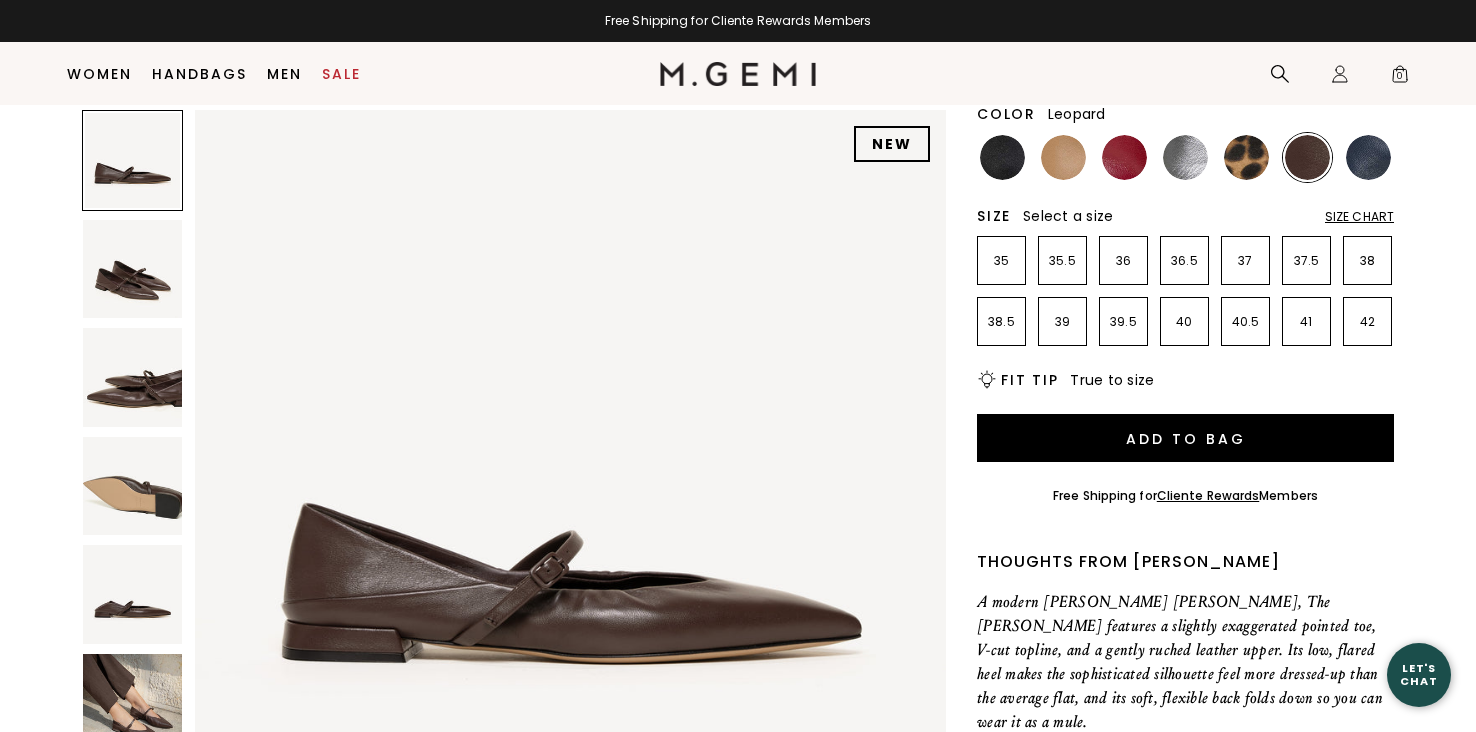 click at bounding box center (1246, 157) 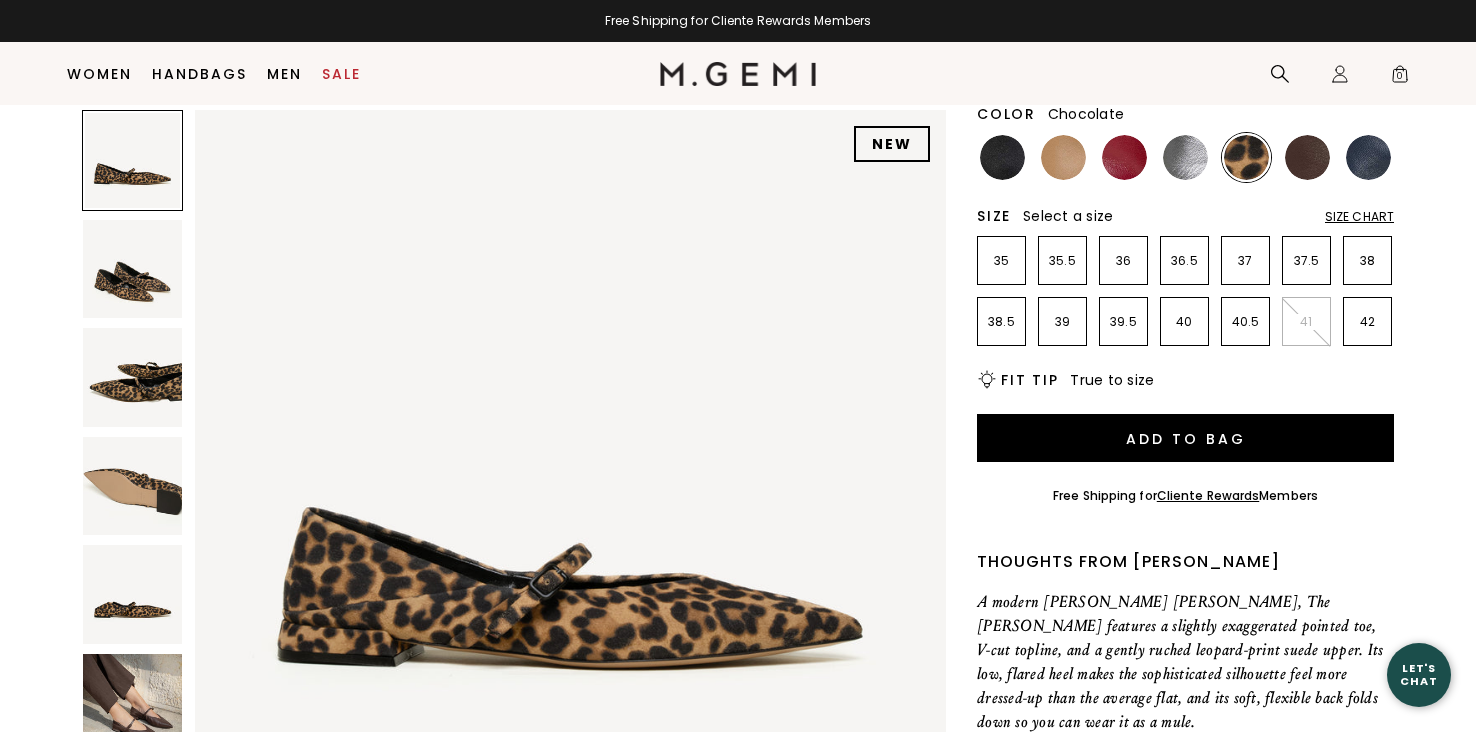 click at bounding box center [1307, 157] 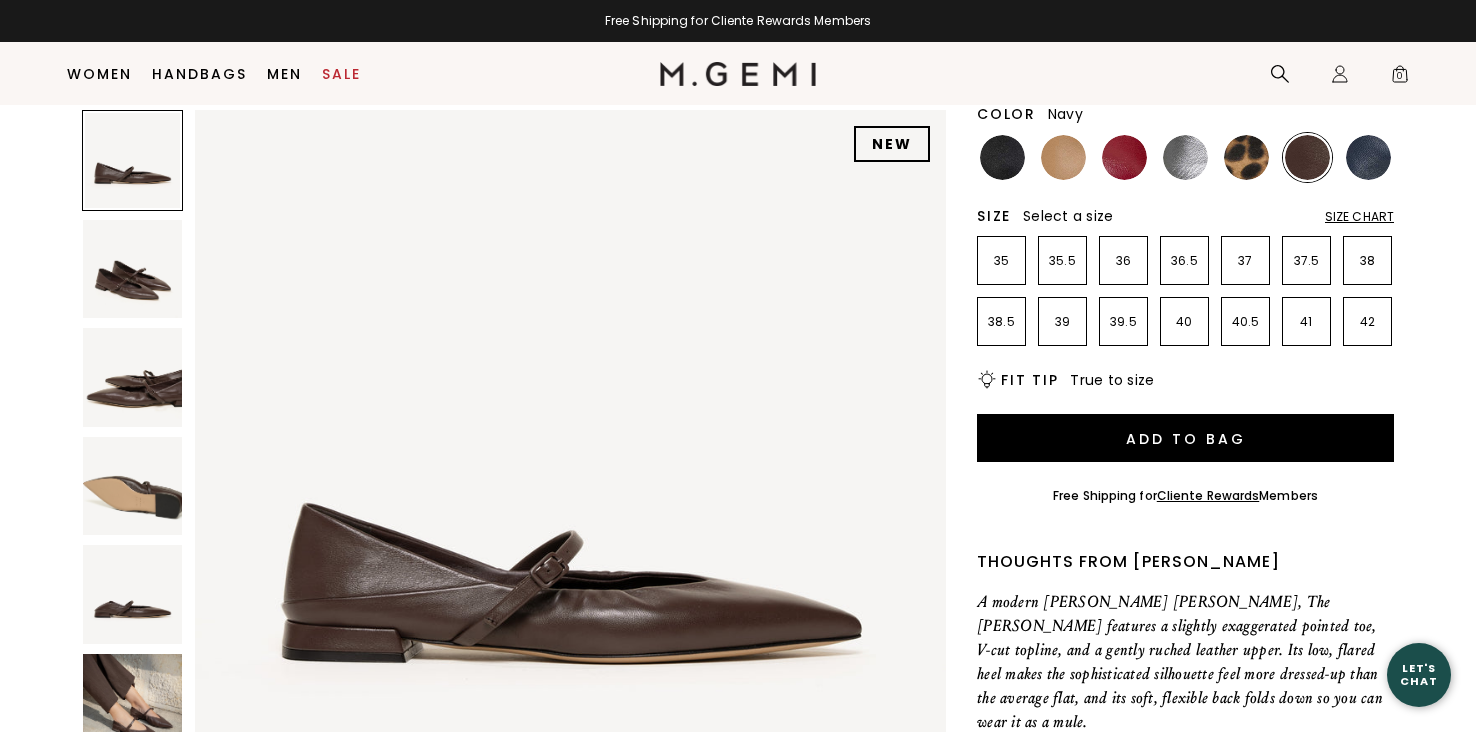 click at bounding box center (1368, 157) 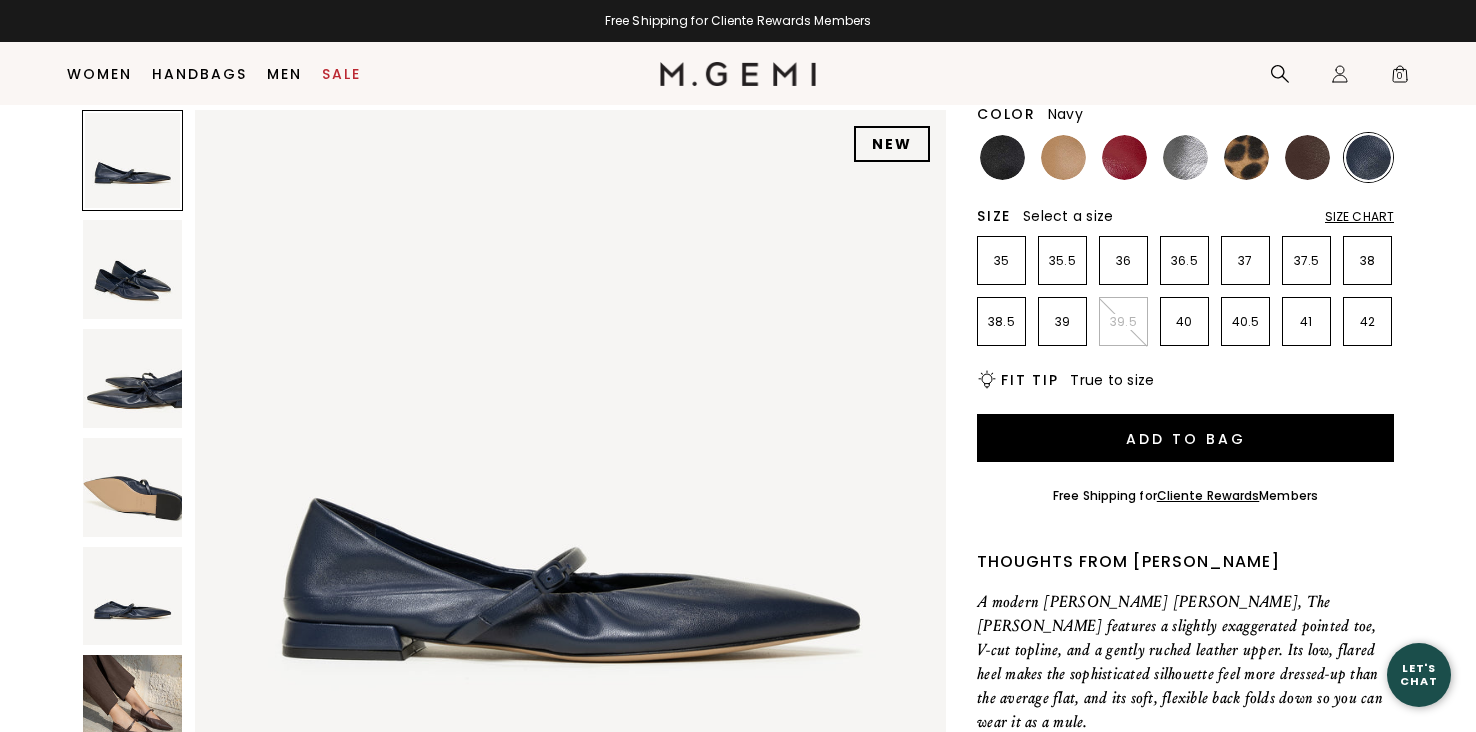 scroll, scrollTop: 0, scrollLeft: 0, axis: both 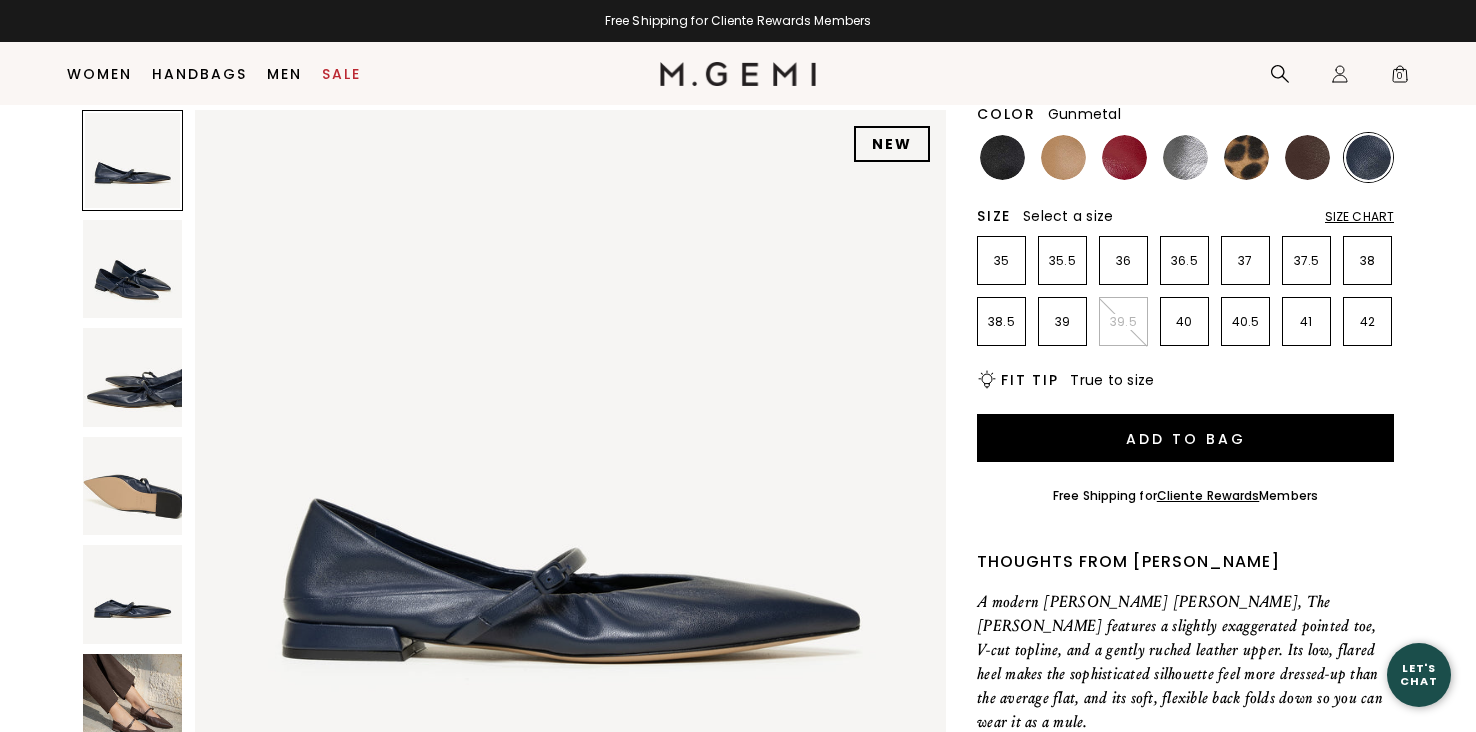 click at bounding box center [1185, 157] 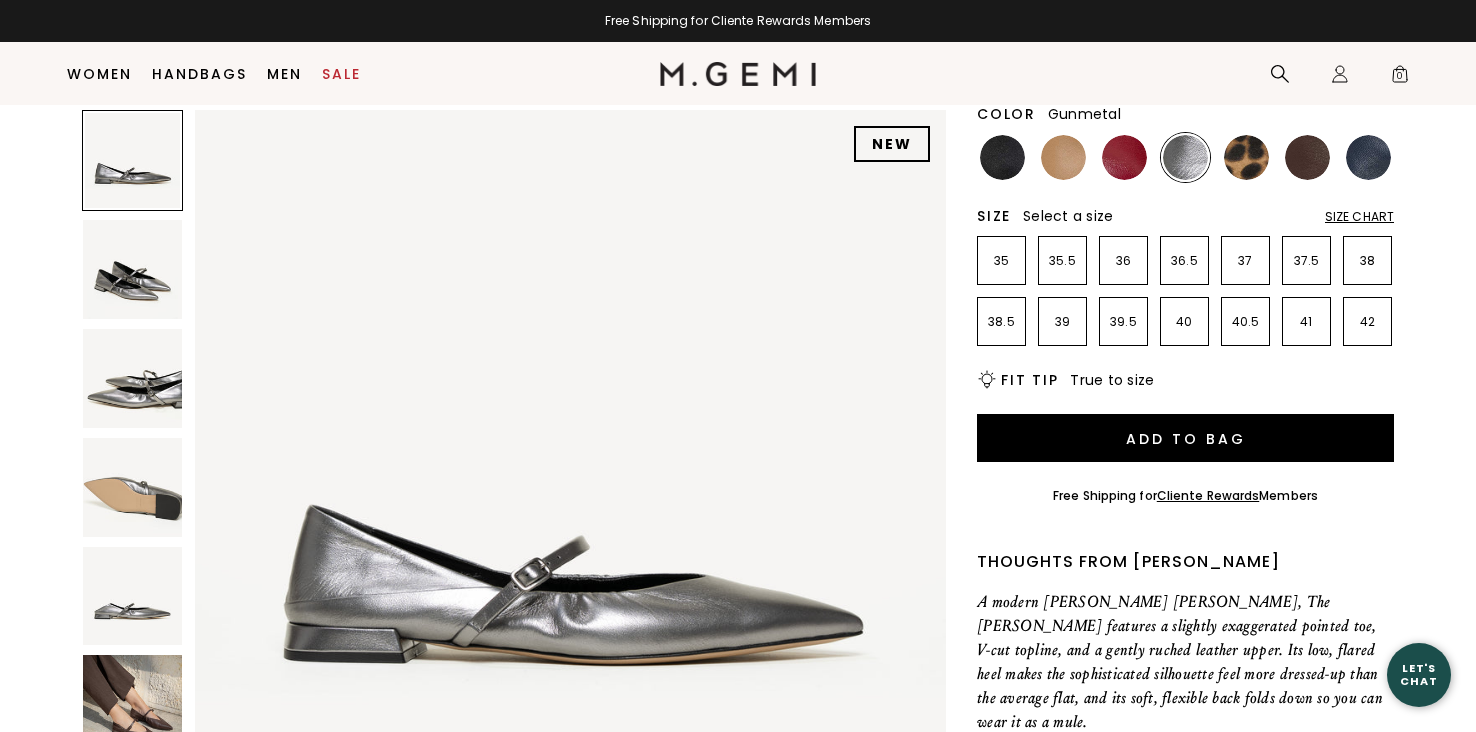 scroll, scrollTop: 0, scrollLeft: 0, axis: both 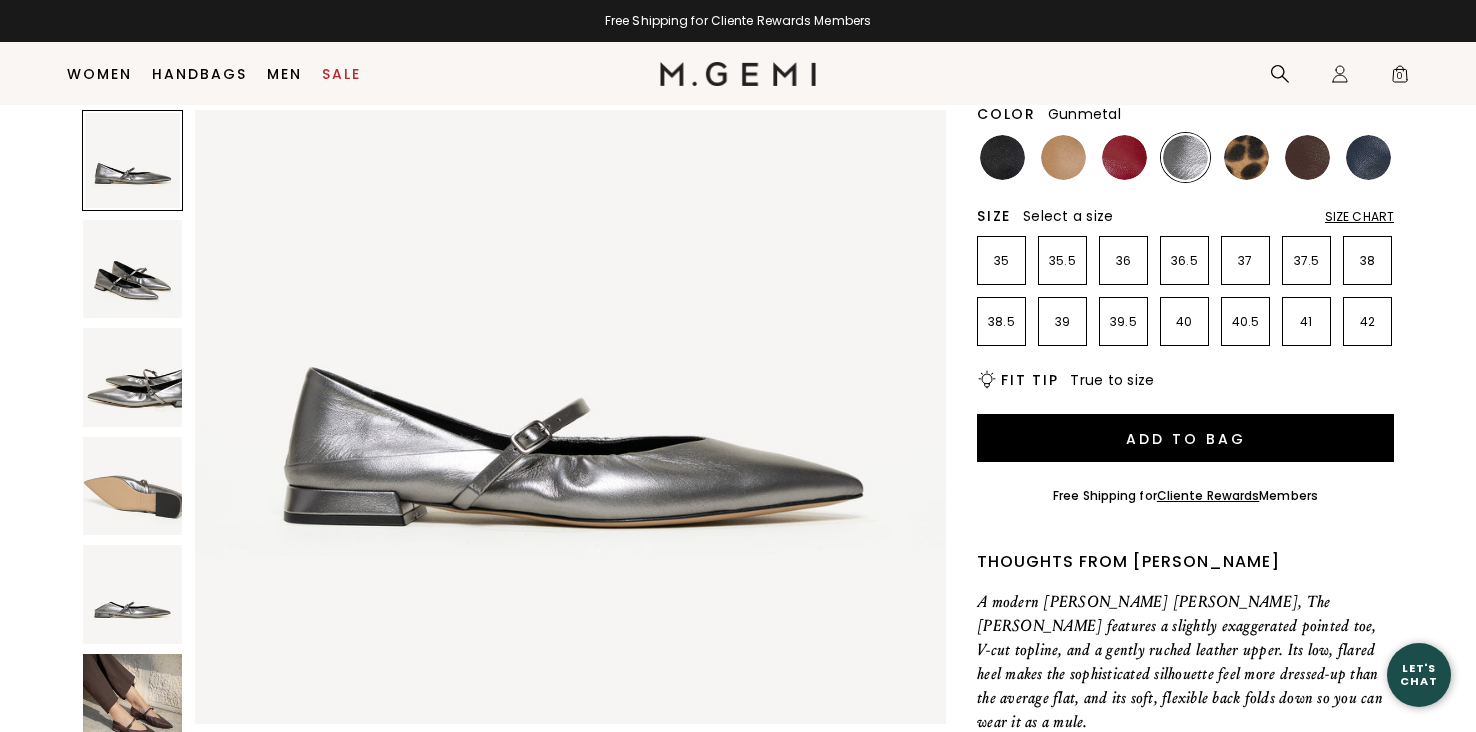 click at bounding box center [132, 269] 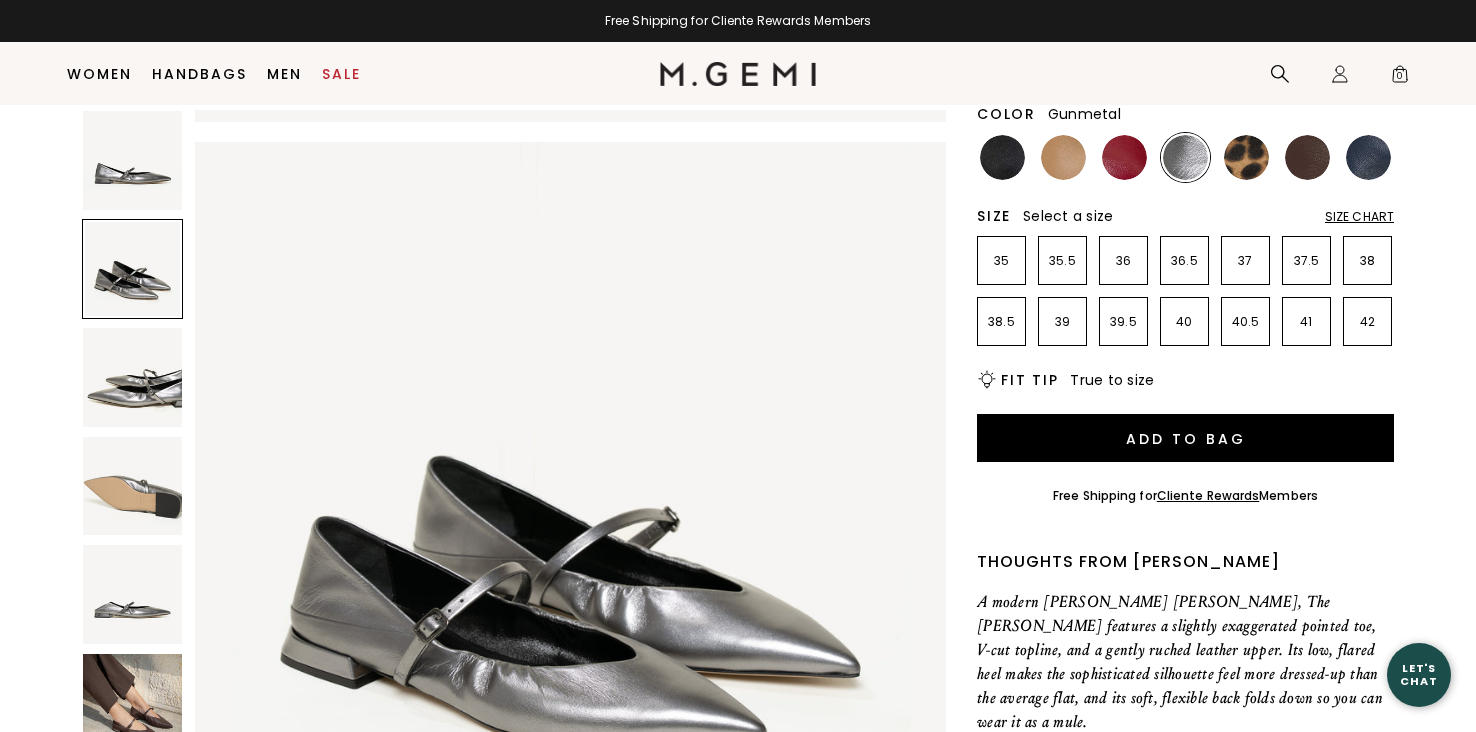 scroll, scrollTop: 772, scrollLeft: 0, axis: vertical 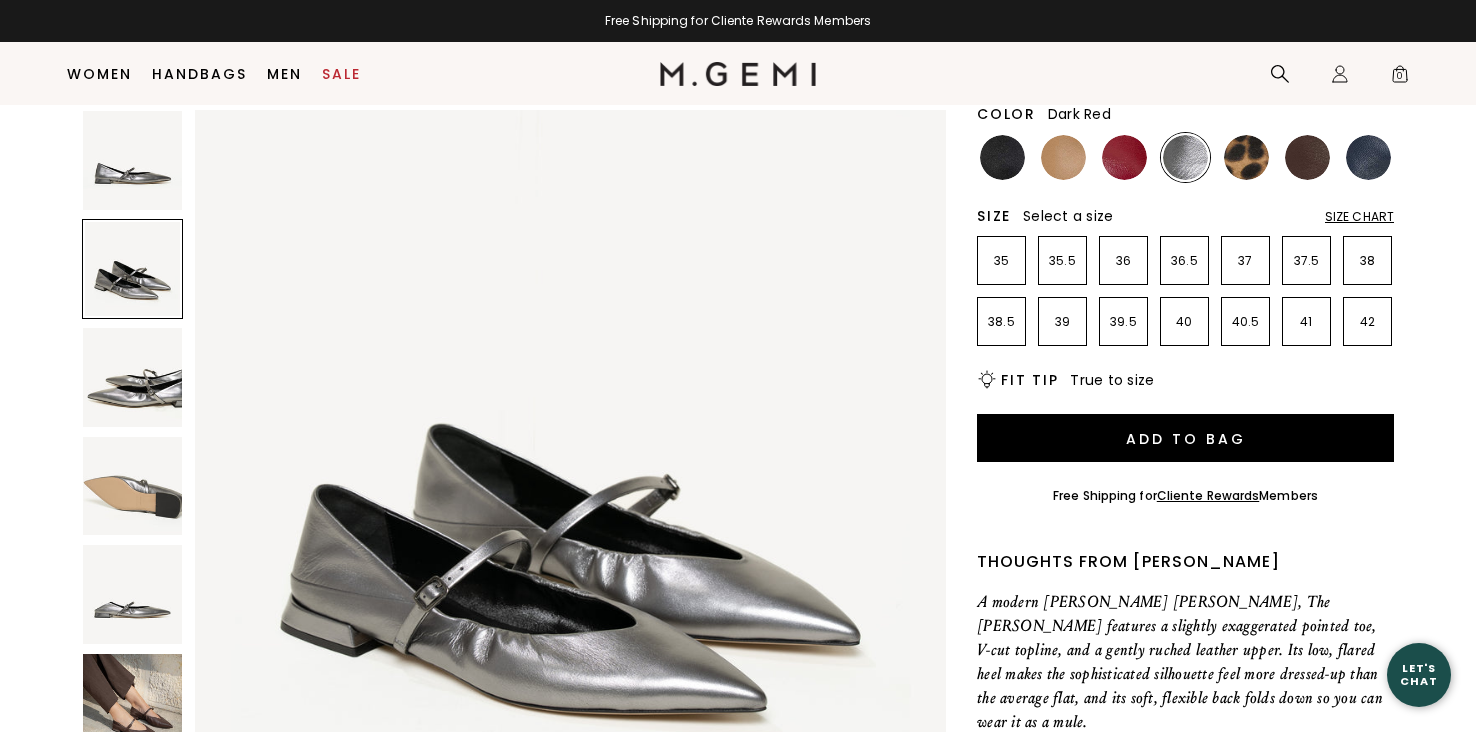 click at bounding box center (1124, 157) 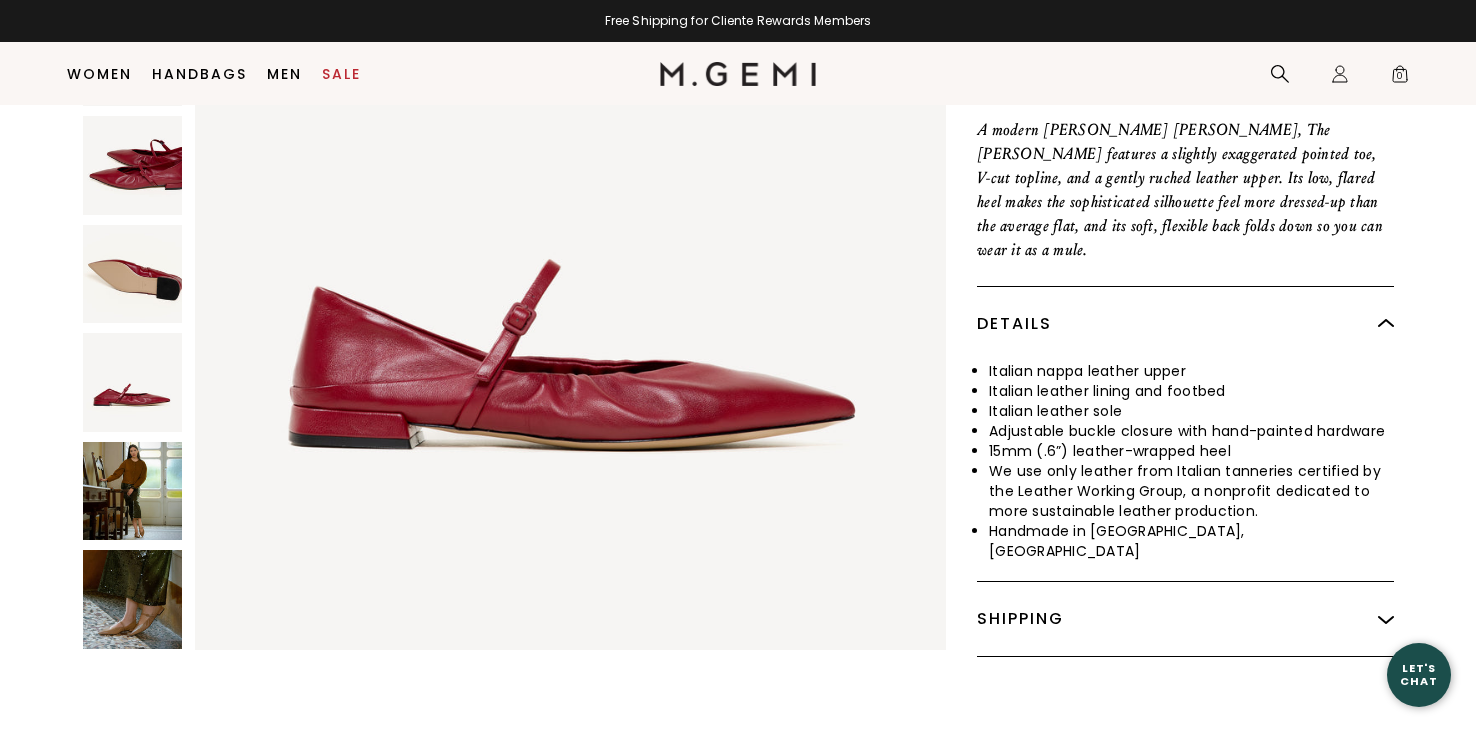 scroll, scrollTop: 733, scrollLeft: 0, axis: vertical 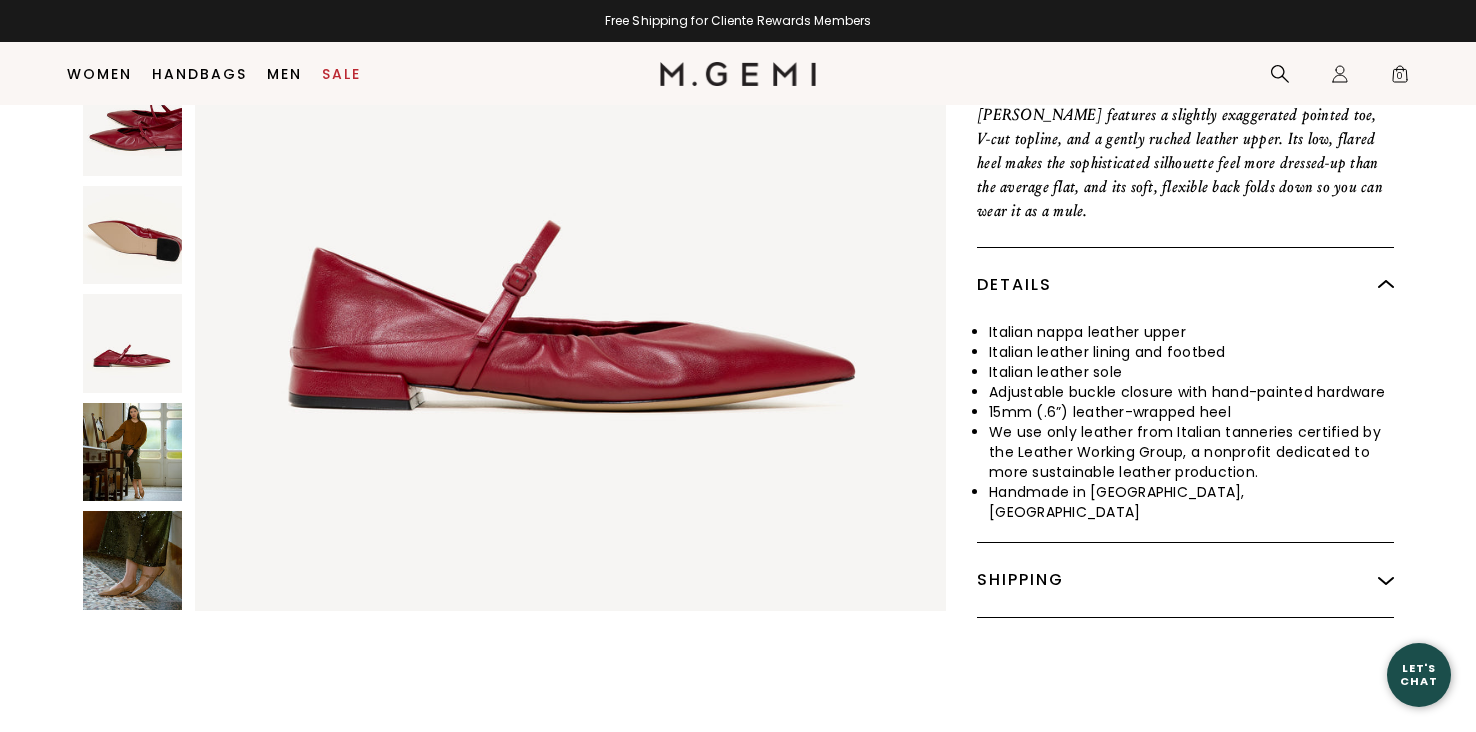 click at bounding box center [132, 451] 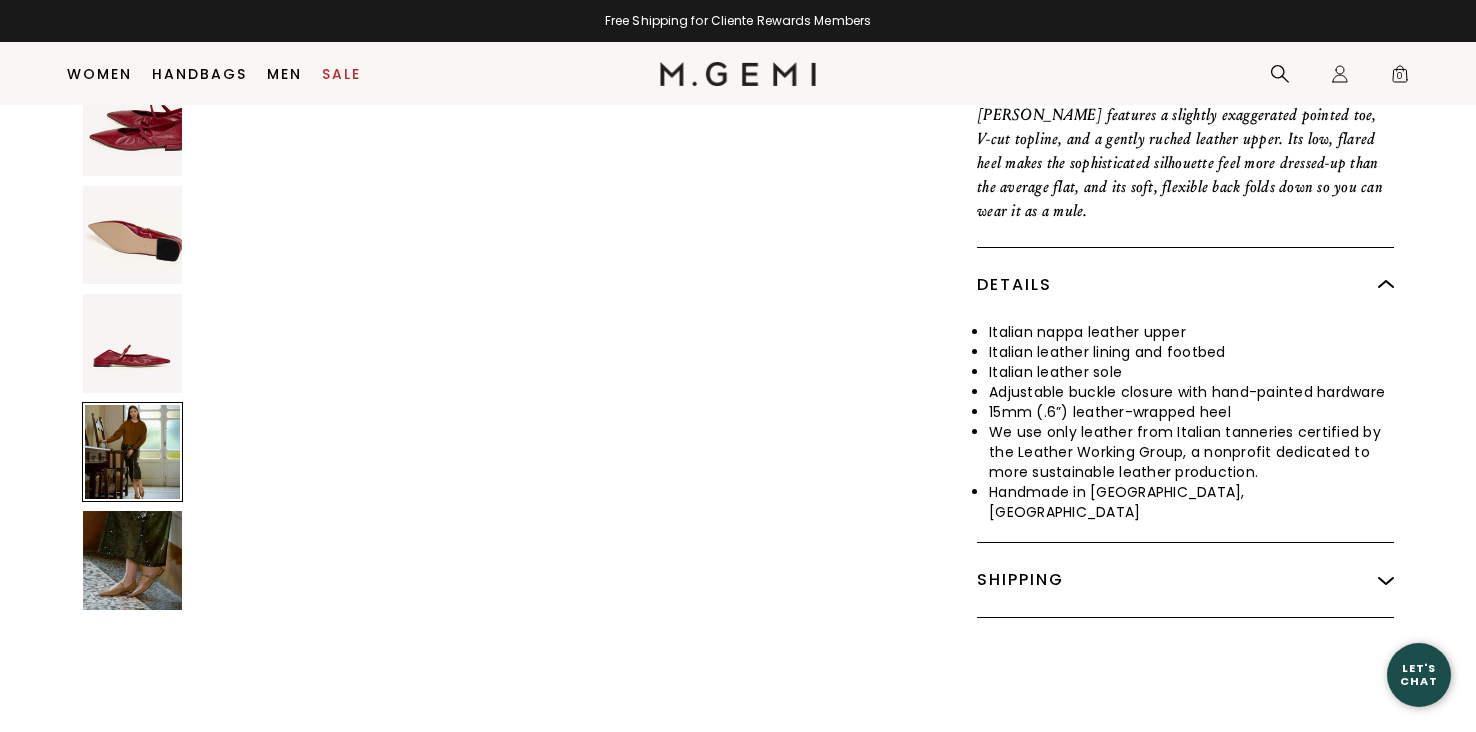 scroll, scrollTop: 3841, scrollLeft: 0, axis: vertical 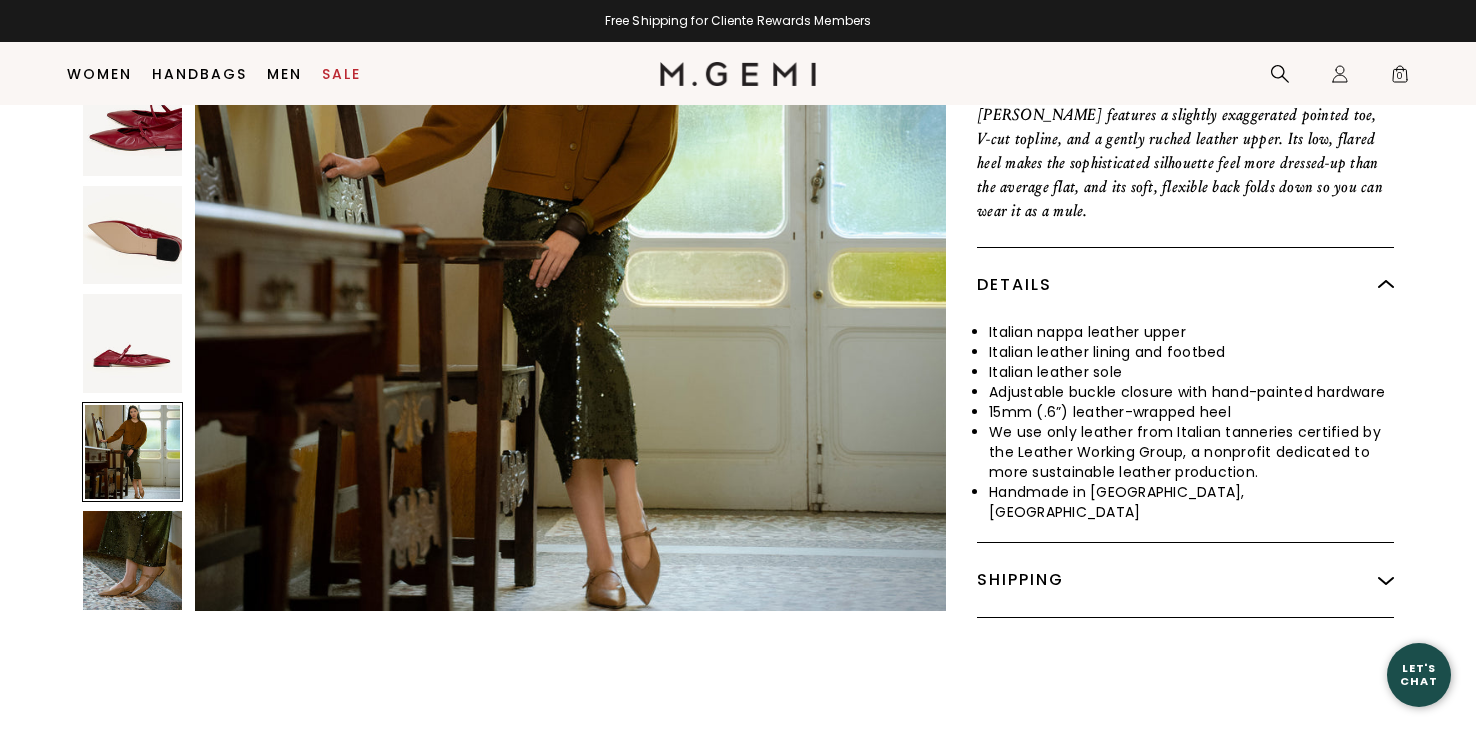 click at bounding box center [132, 560] 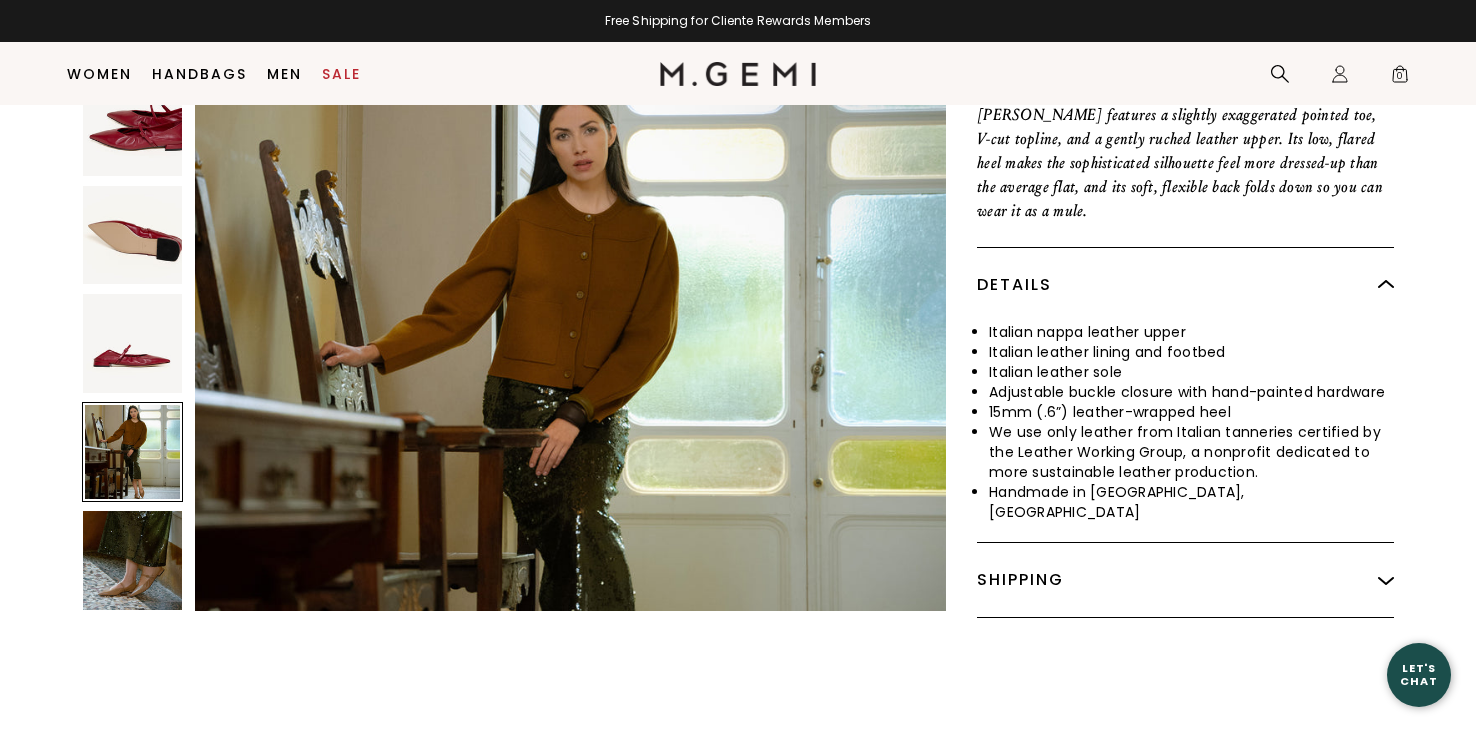 scroll, scrollTop: 3583, scrollLeft: 0, axis: vertical 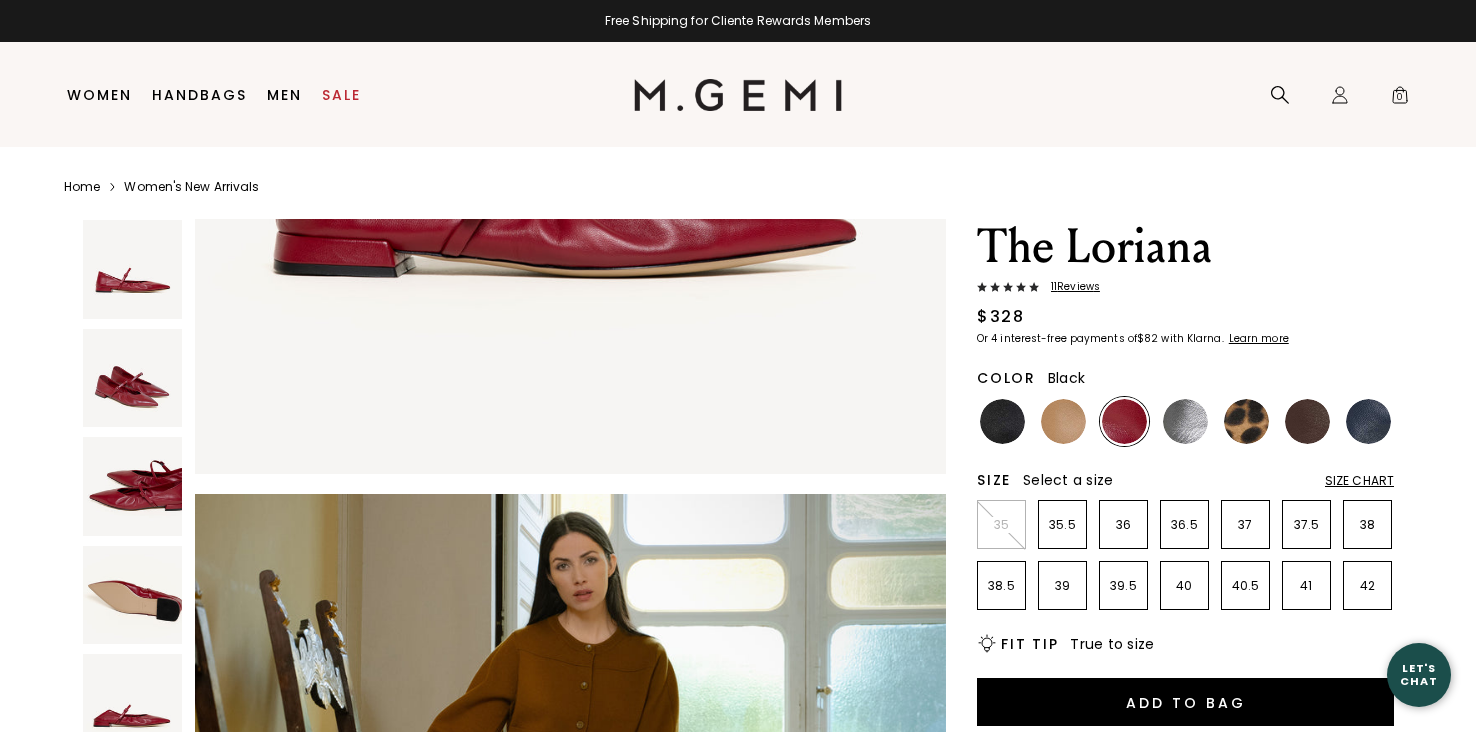 click at bounding box center (1002, 421) 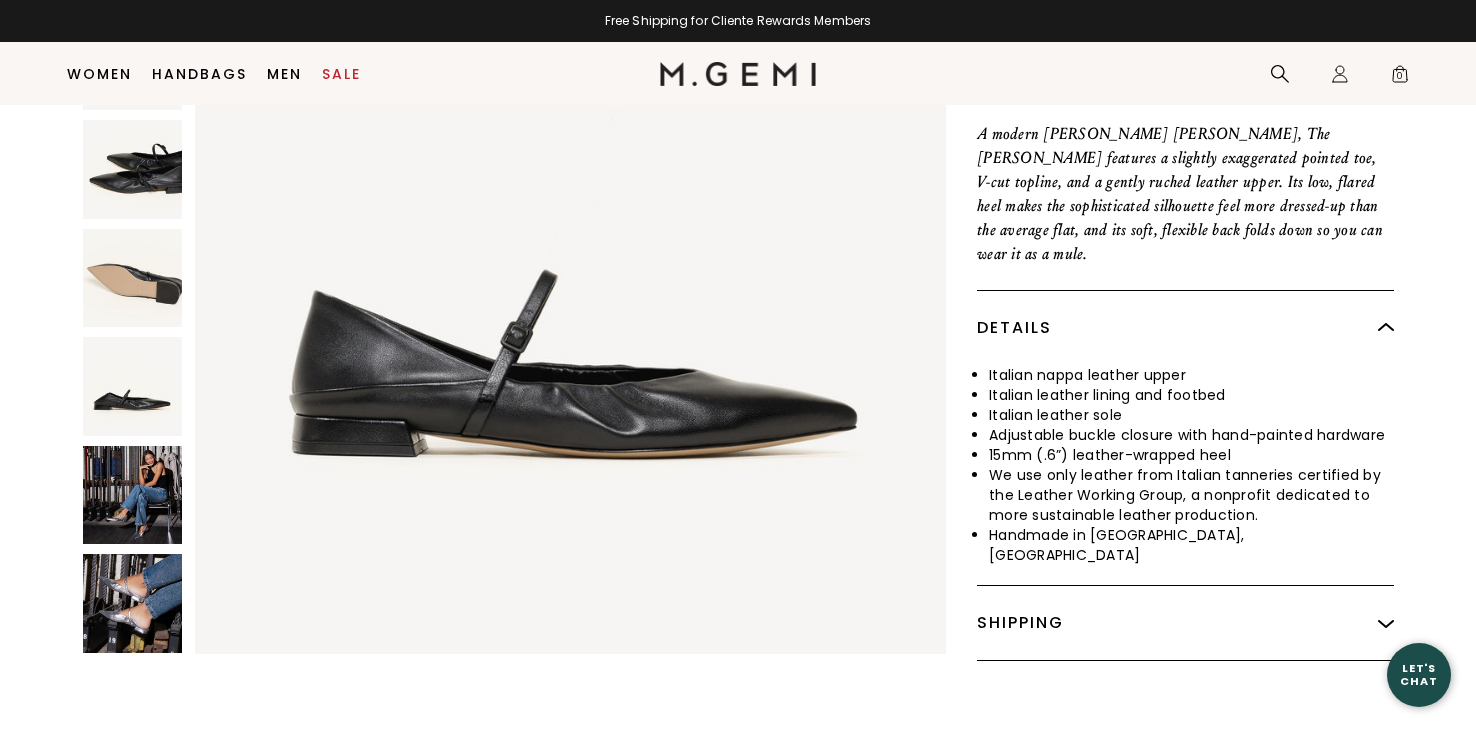 scroll, scrollTop: 689, scrollLeft: 0, axis: vertical 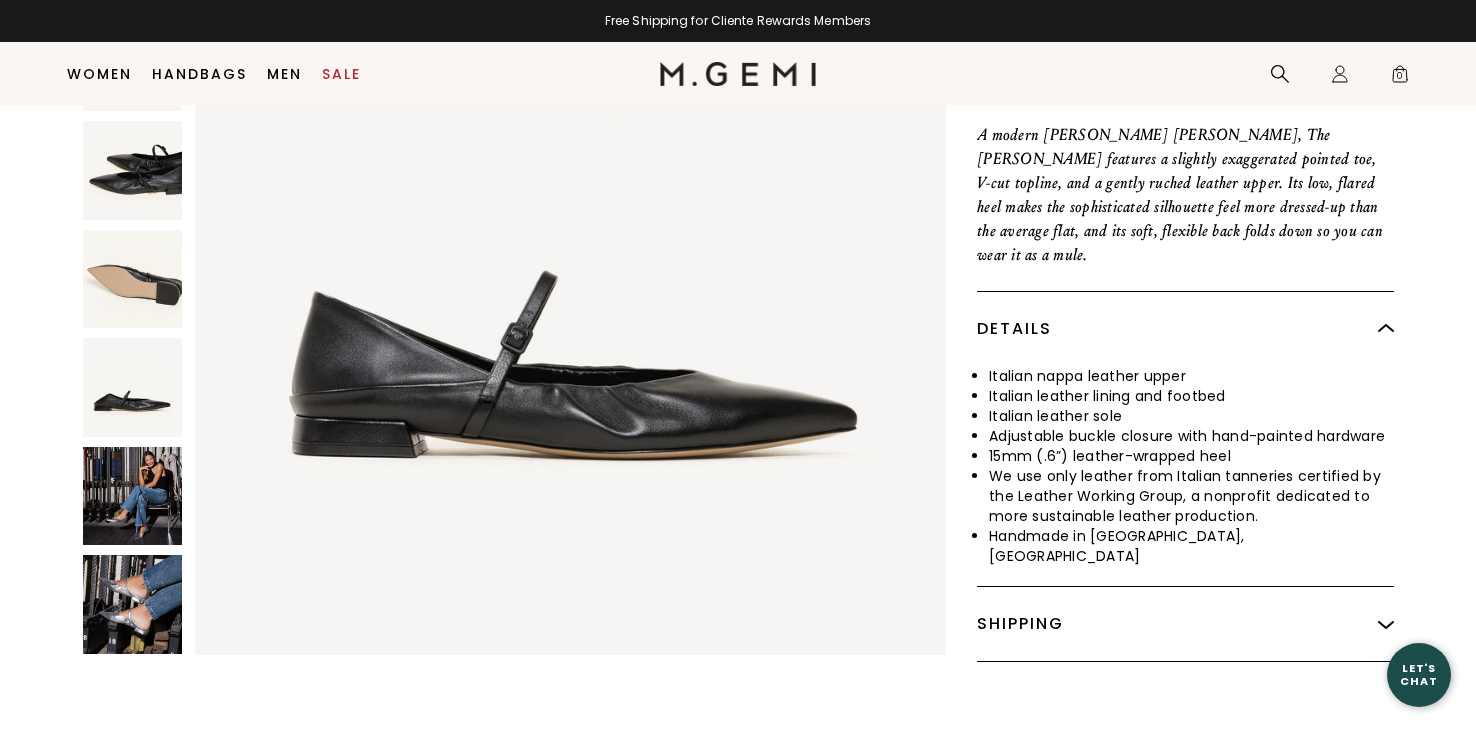 click at bounding box center [132, 604] 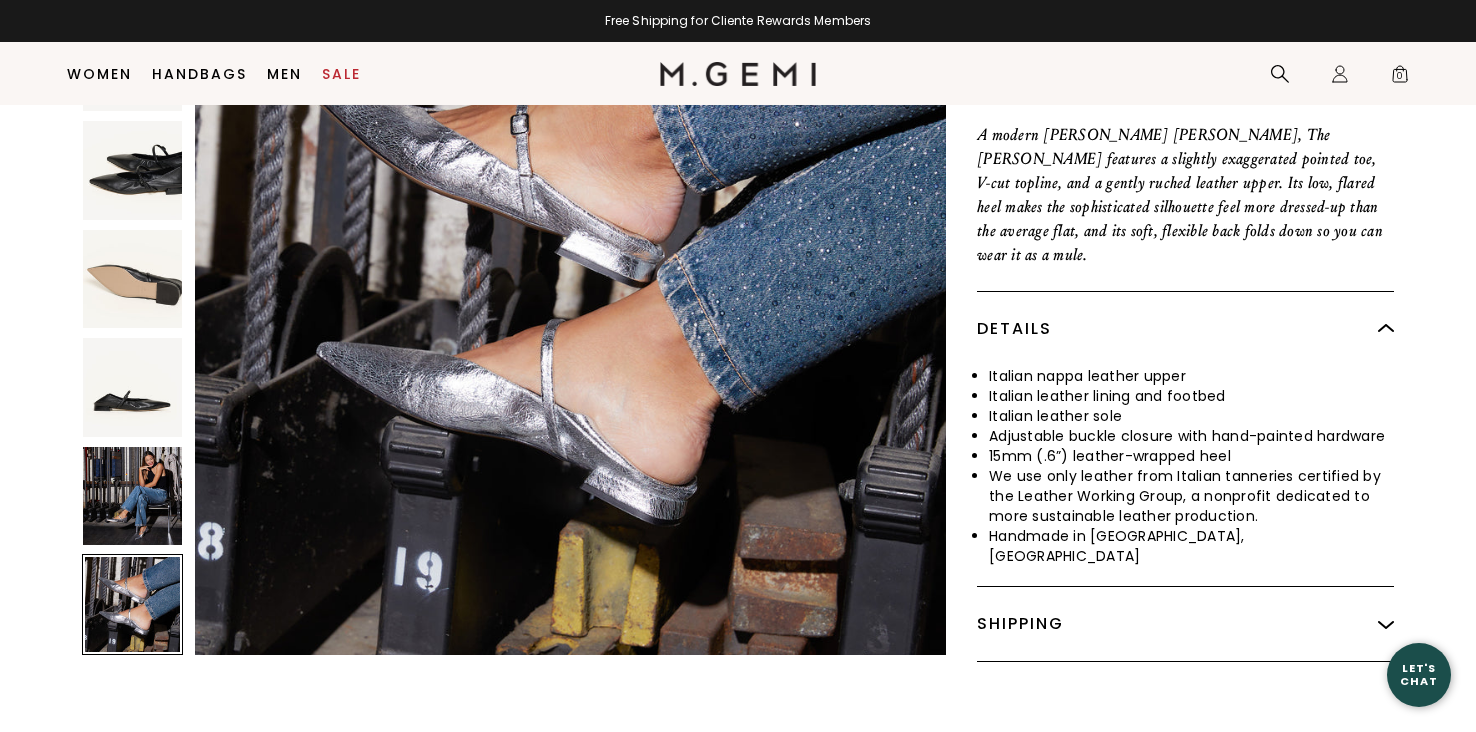 scroll, scrollTop: 4629, scrollLeft: 0, axis: vertical 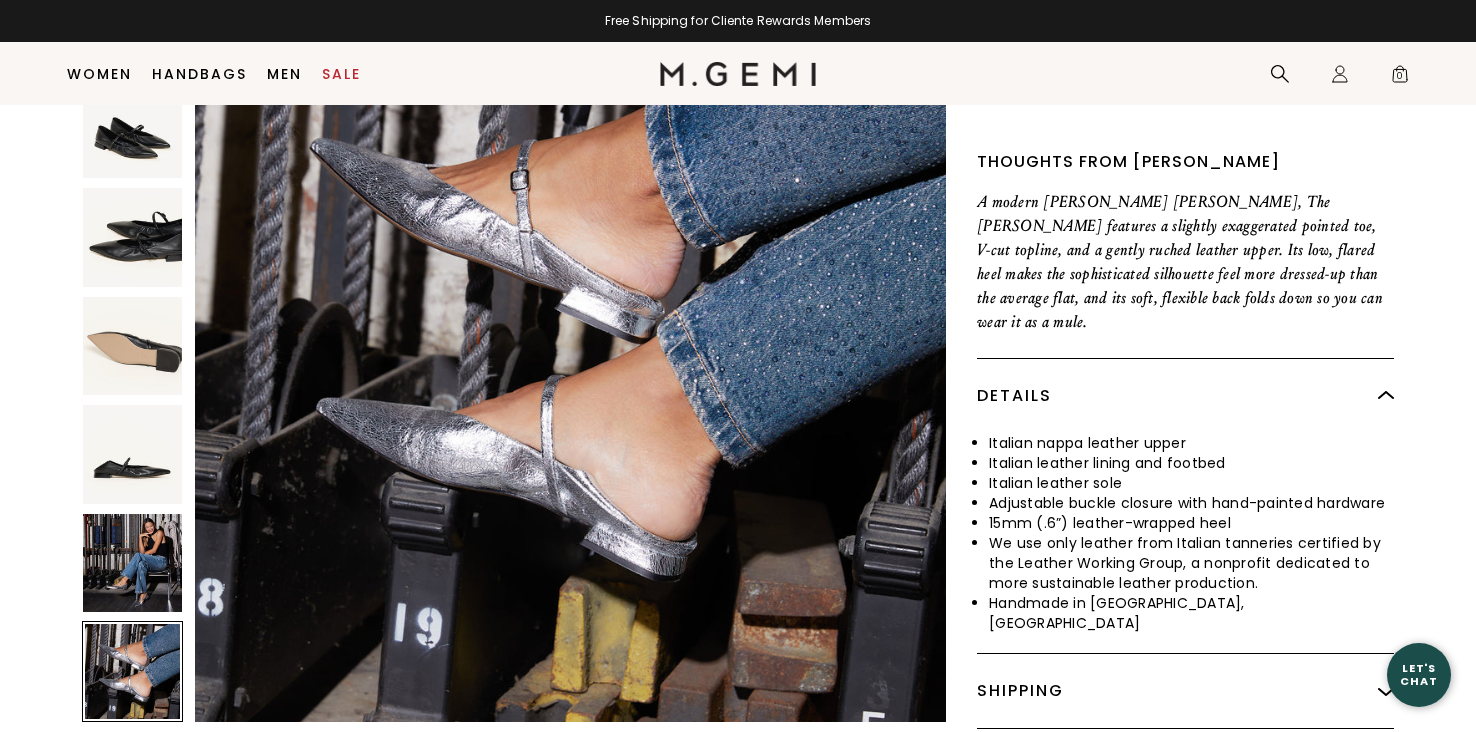 click at bounding box center (132, 562) 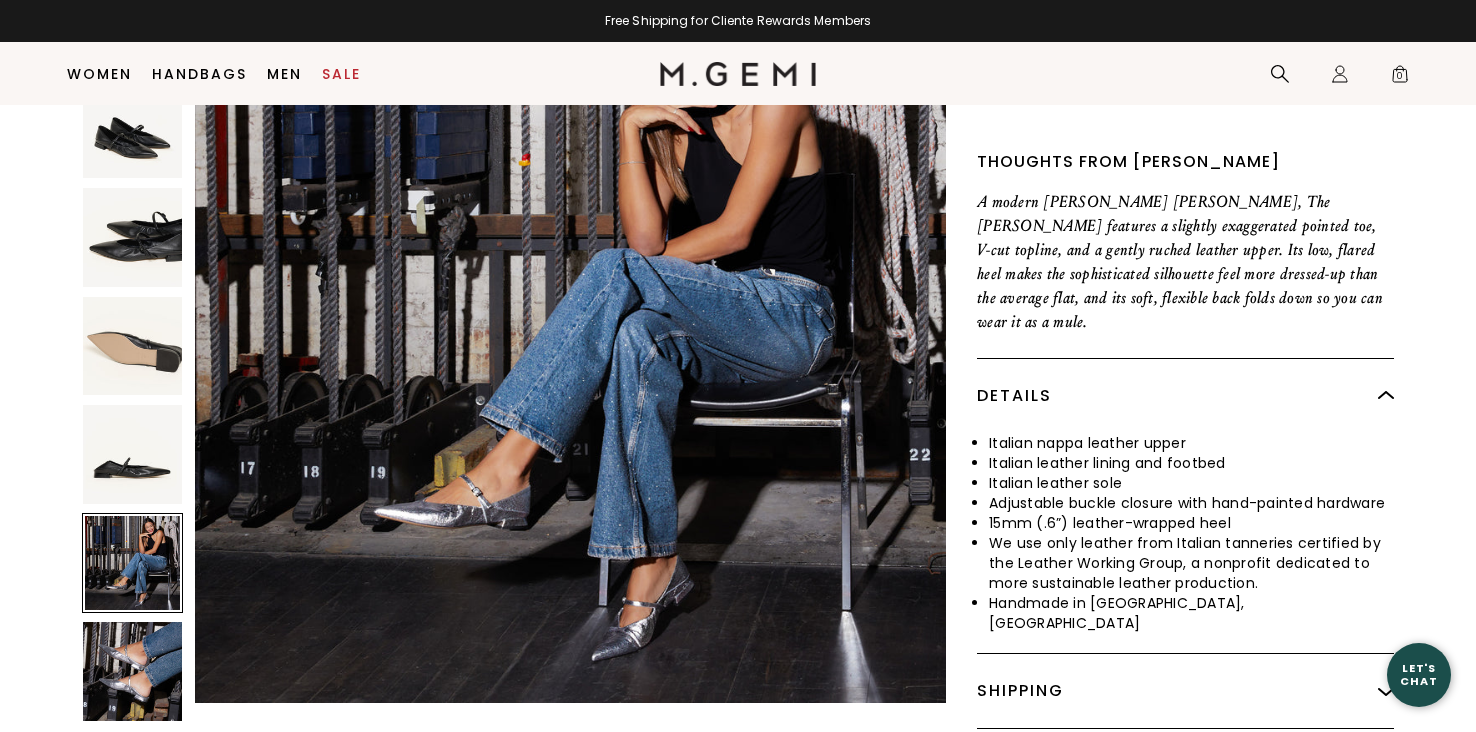 scroll, scrollTop: 3858, scrollLeft: 0, axis: vertical 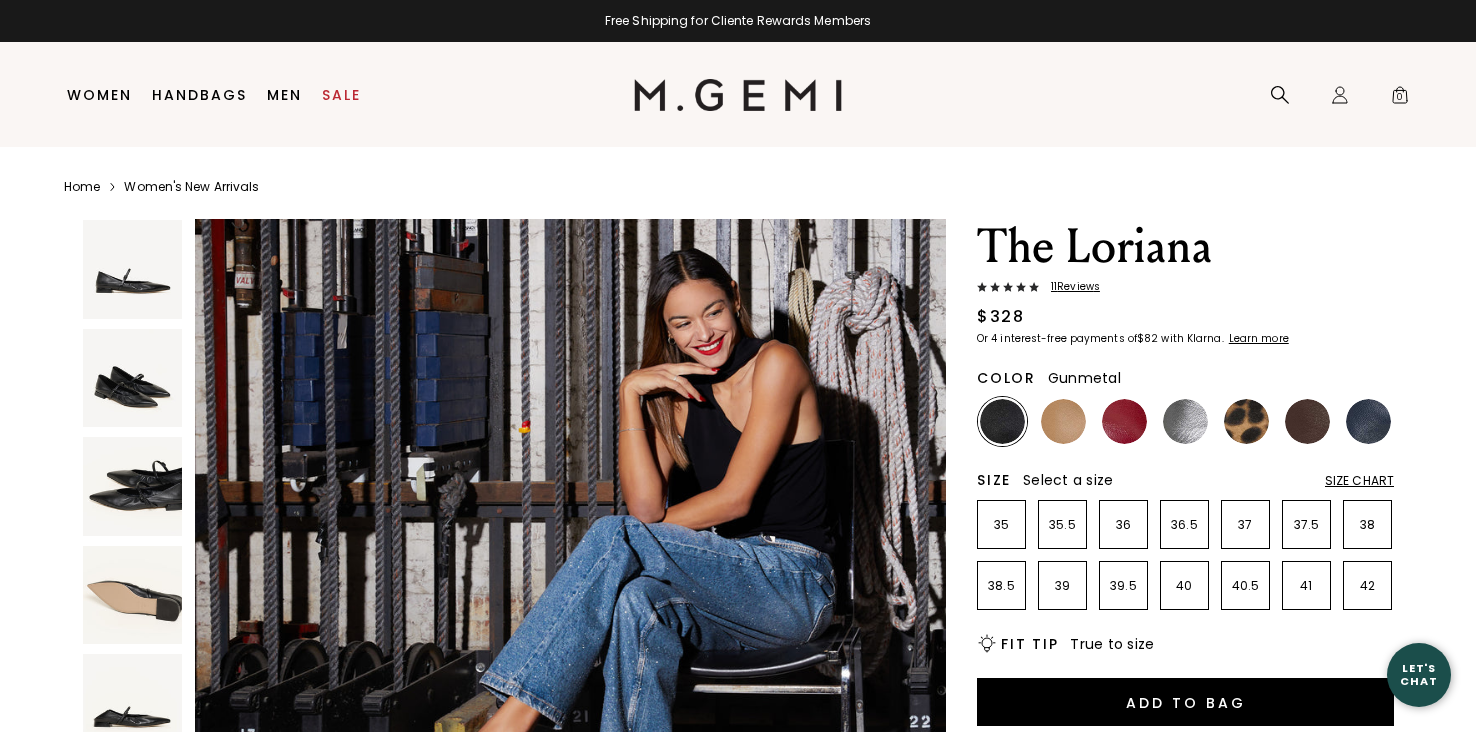 click at bounding box center [1185, 421] 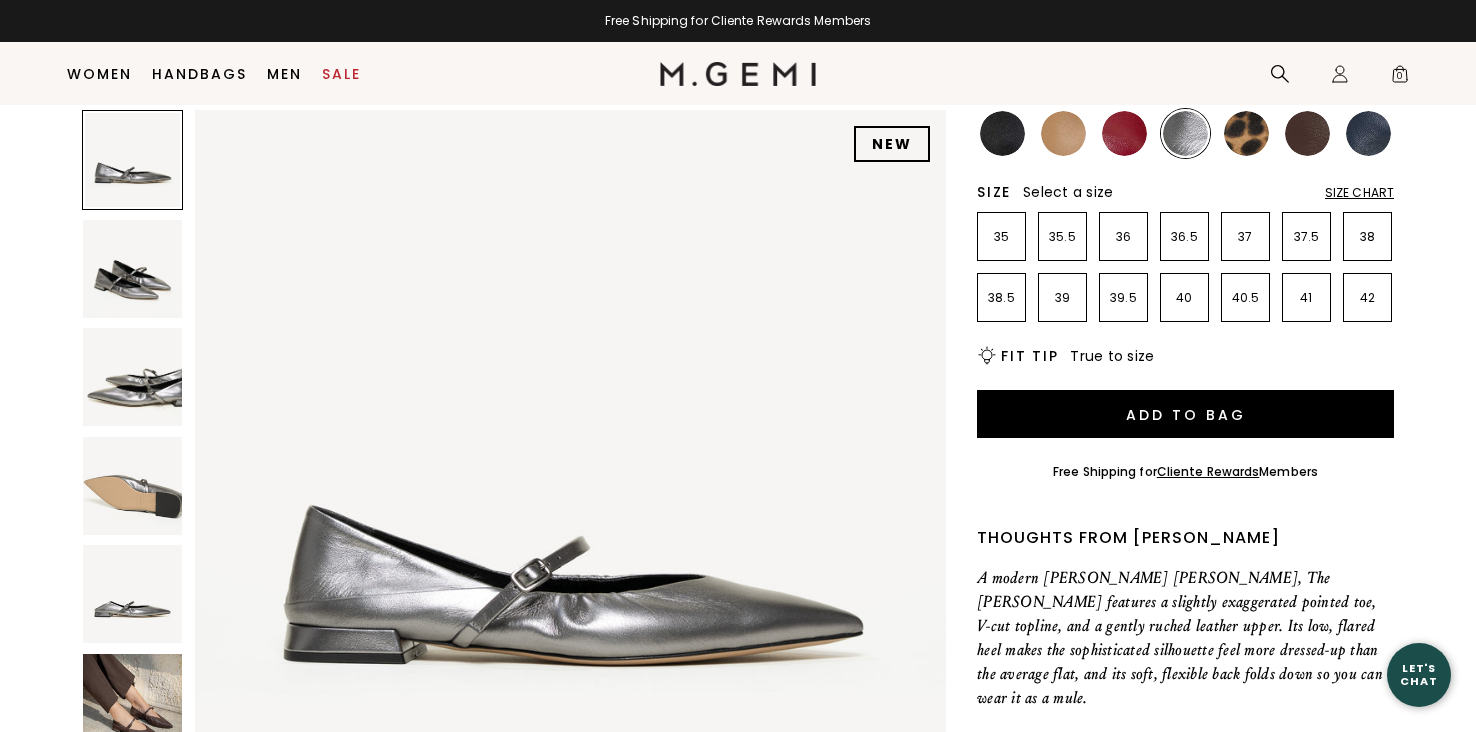 scroll, scrollTop: 0, scrollLeft: 0, axis: both 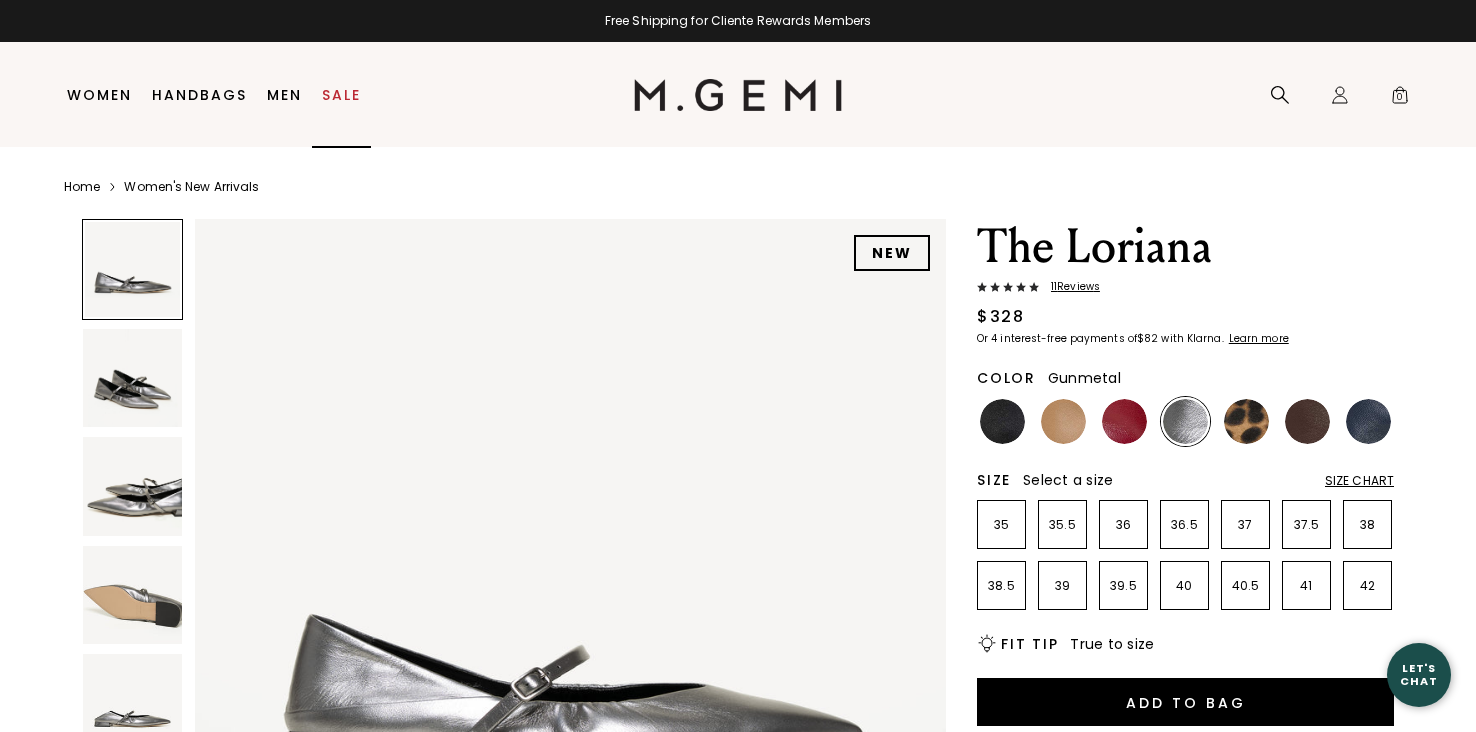 click on "Sale" at bounding box center [341, 95] 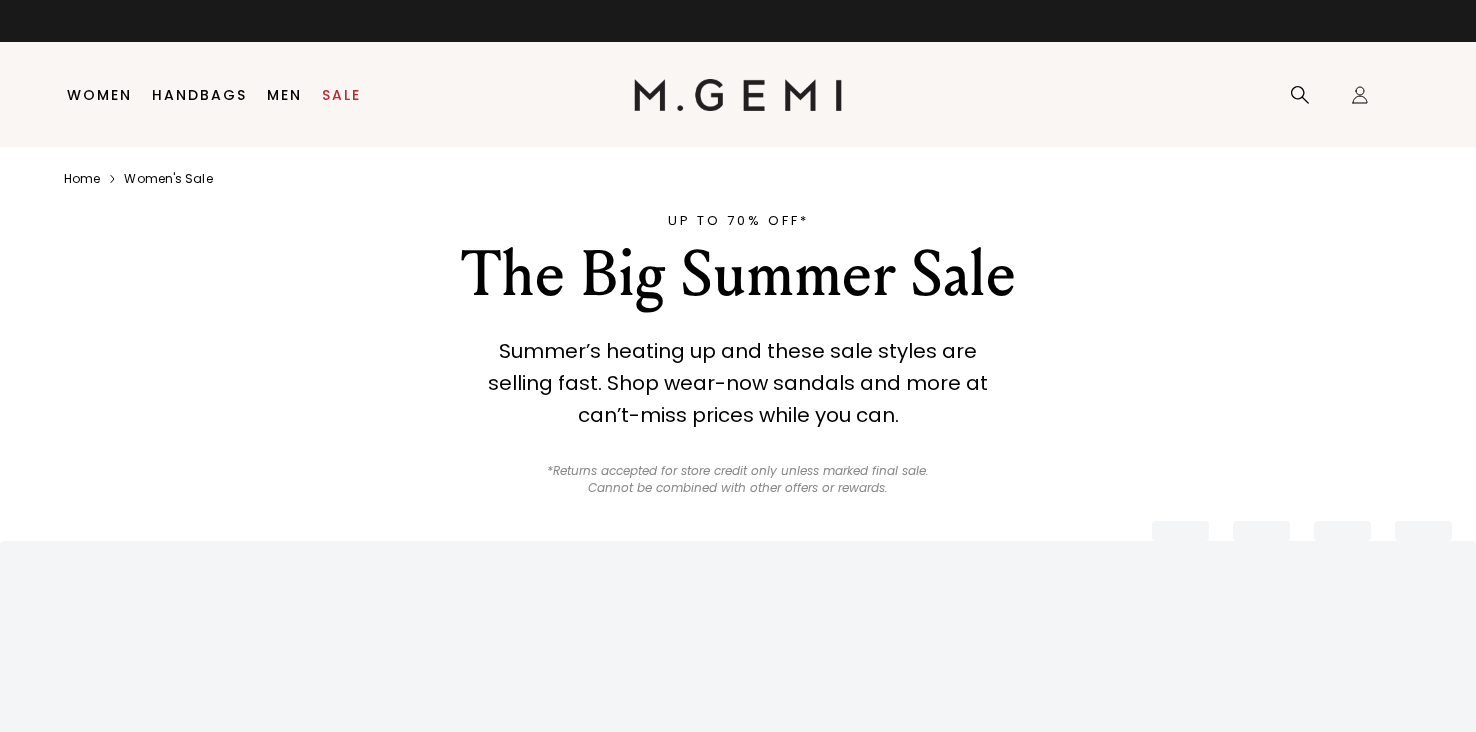 scroll, scrollTop: 0, scrollLeft: 0, axis: both 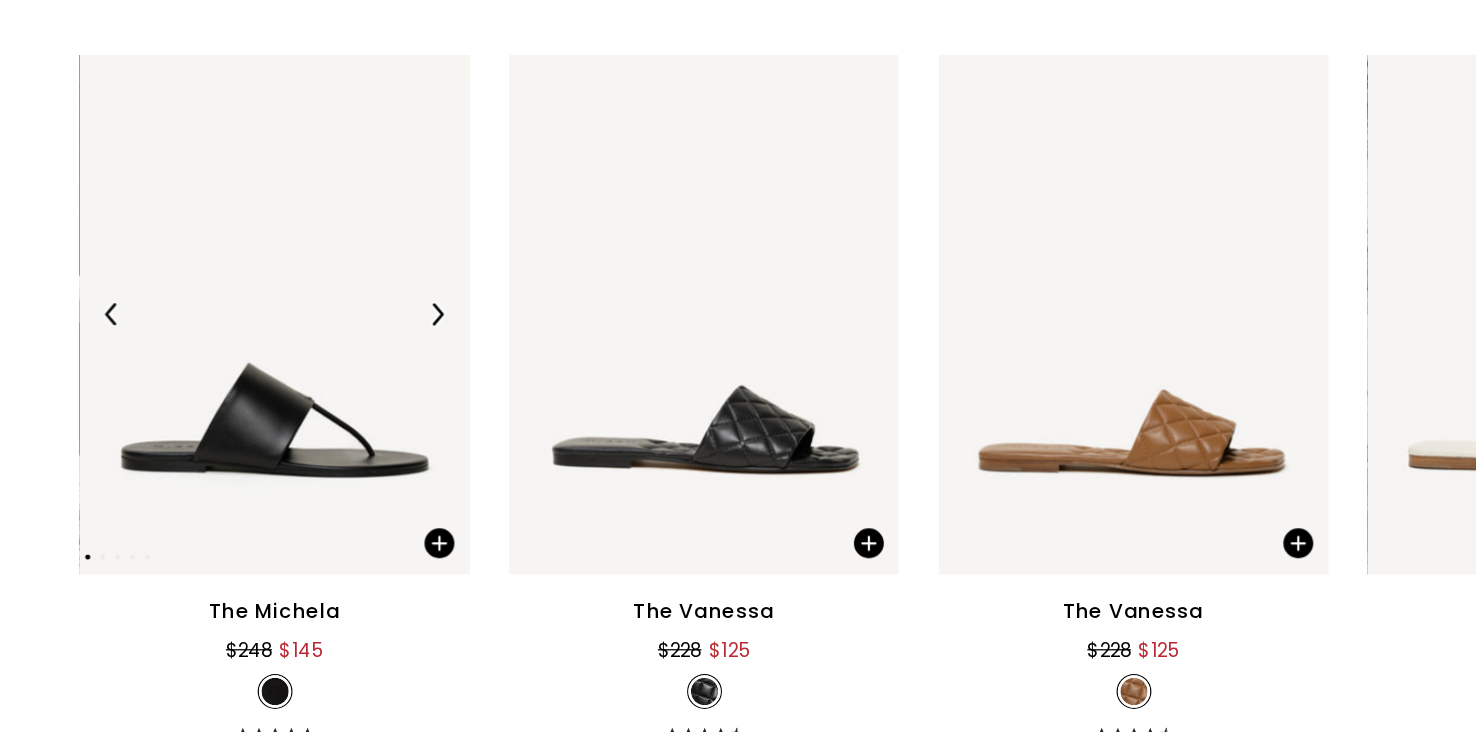 click at bounding box center [220, 396] 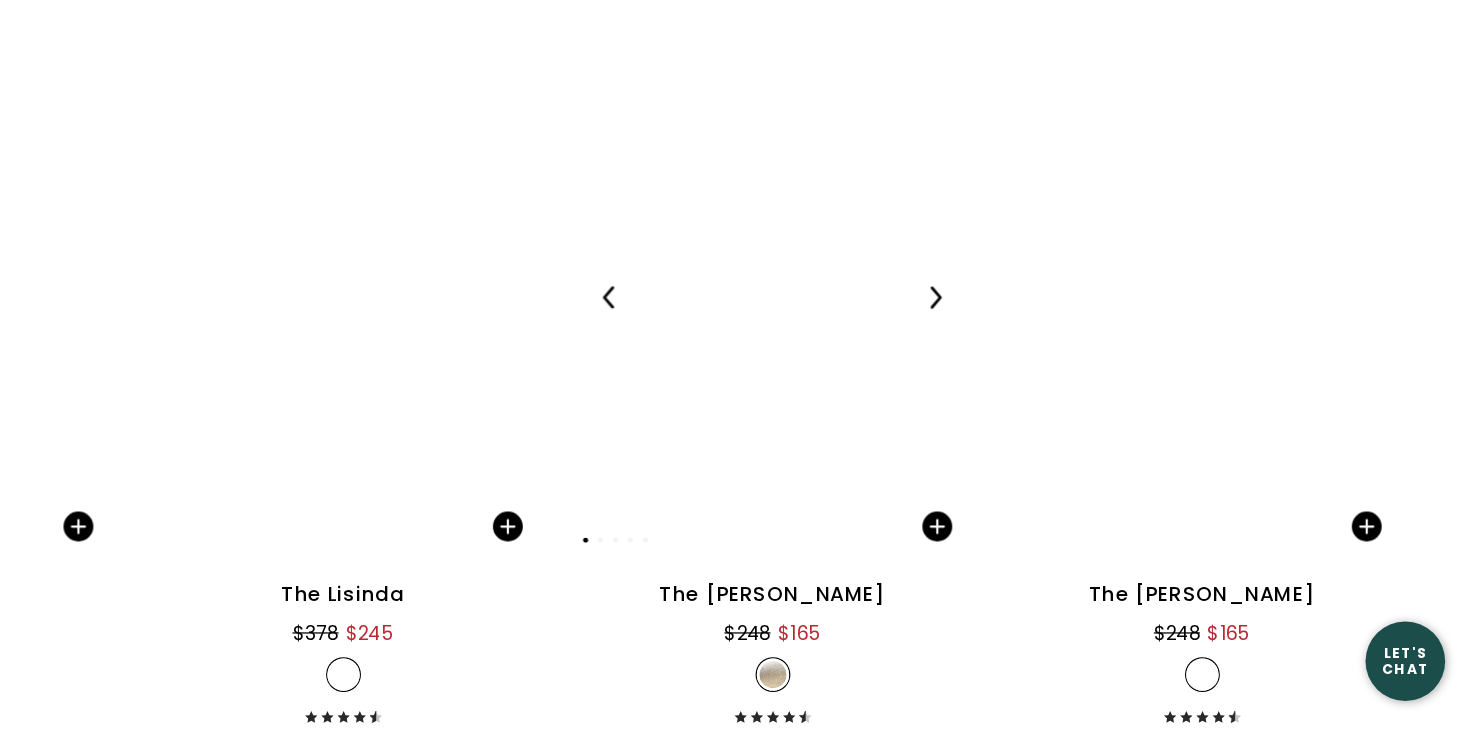 scroll, scrollTop: 13437, scrollLeft: 0, axis: vertical 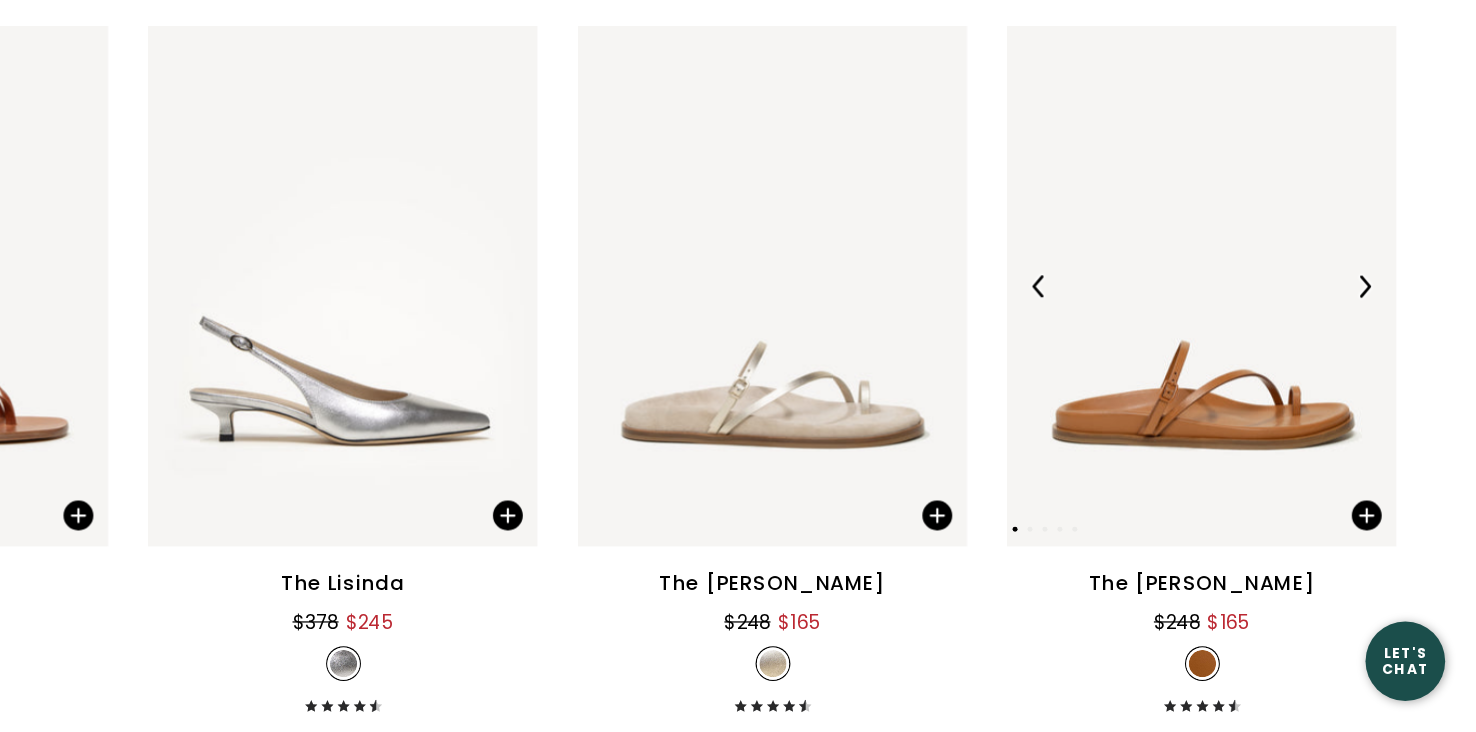 click at bounding box center (1255, 373) 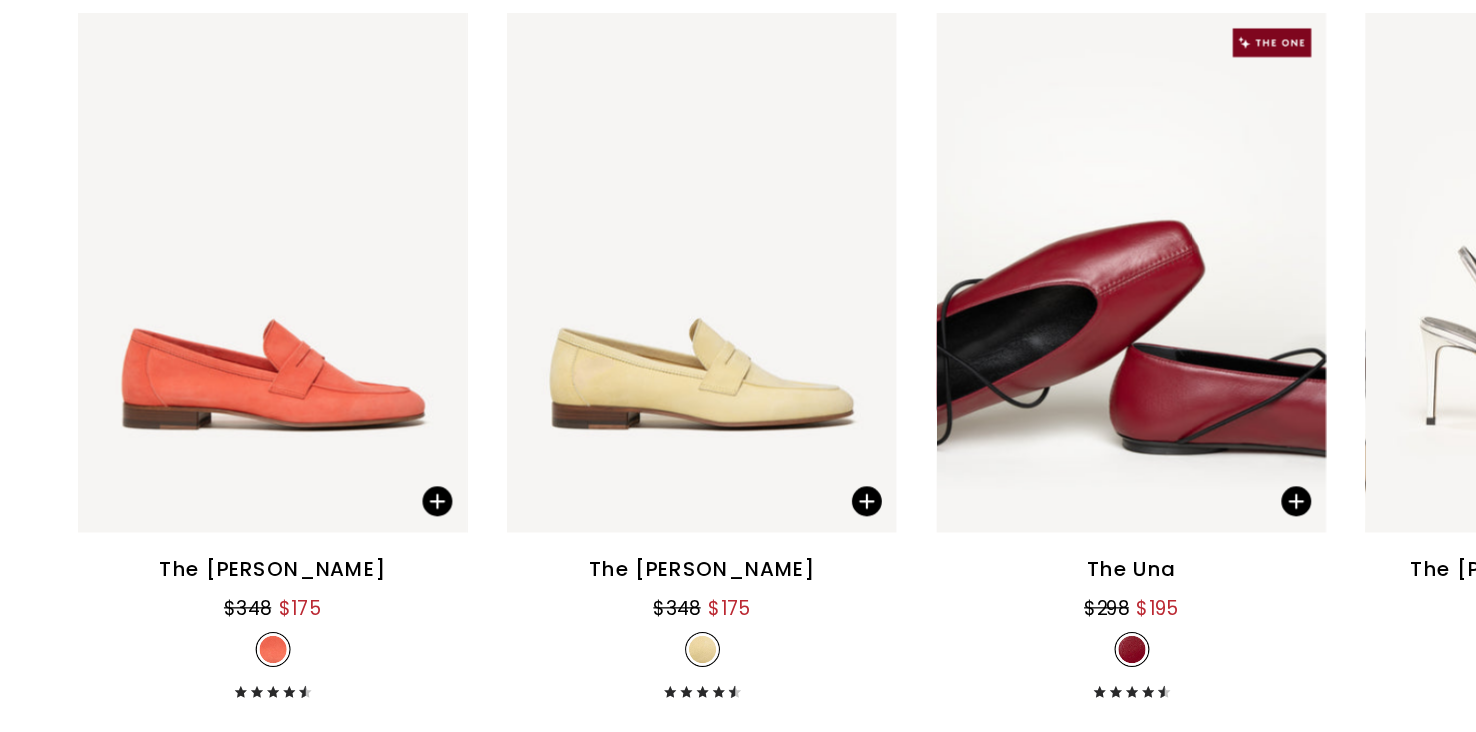 scroll, scrollTop: 16543, scrollLeft: 0, axis: vertical 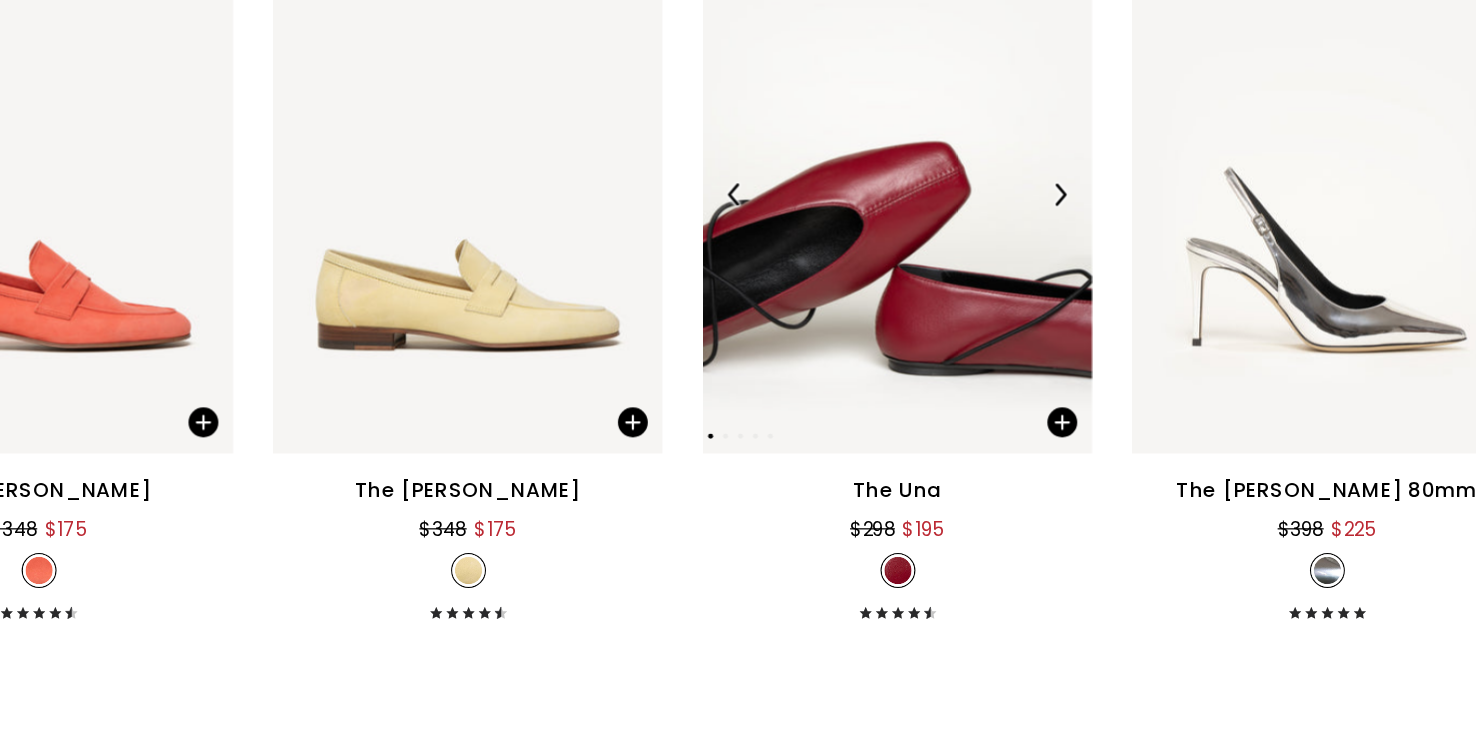 click at bounding box center [910, 299] 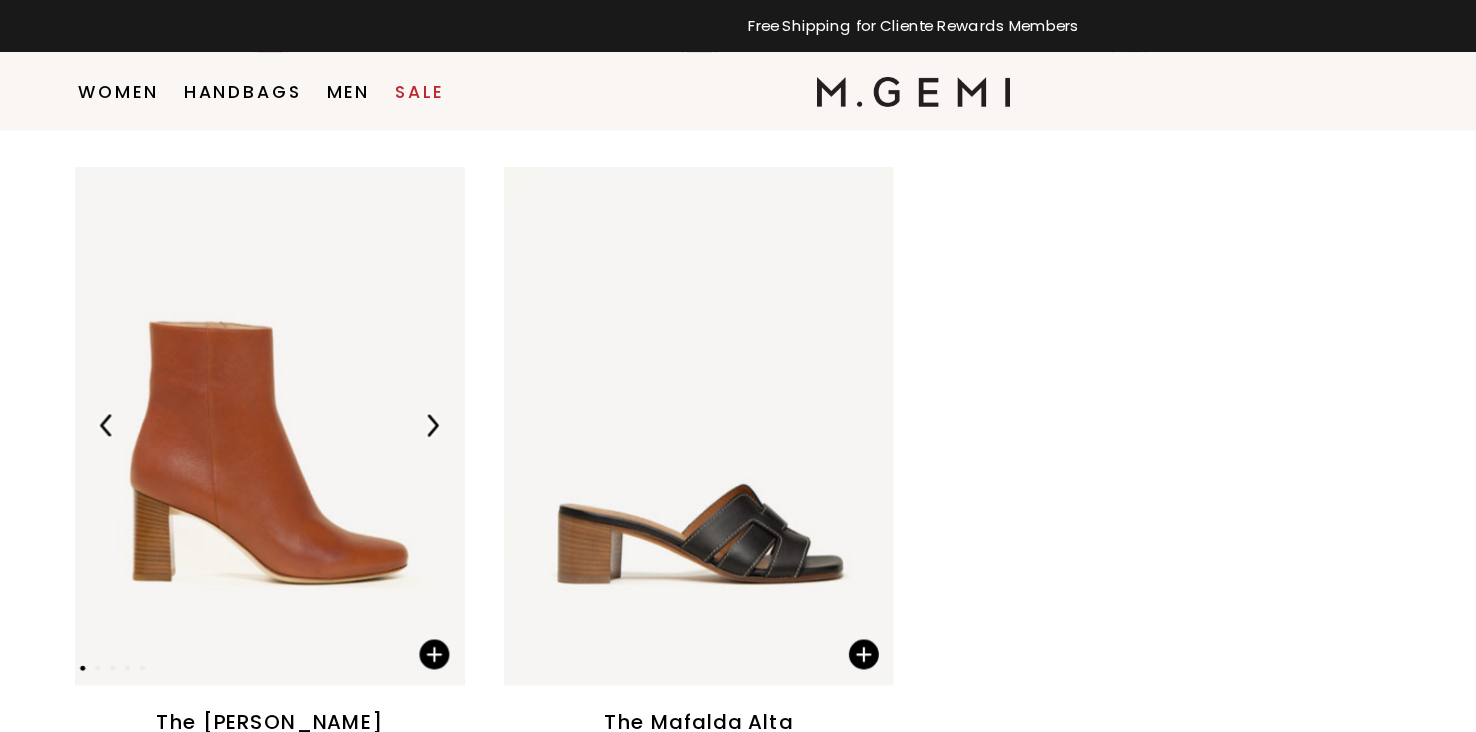 scroll, scrollTop: 19518, scrollLeft: 0, axis: vertical 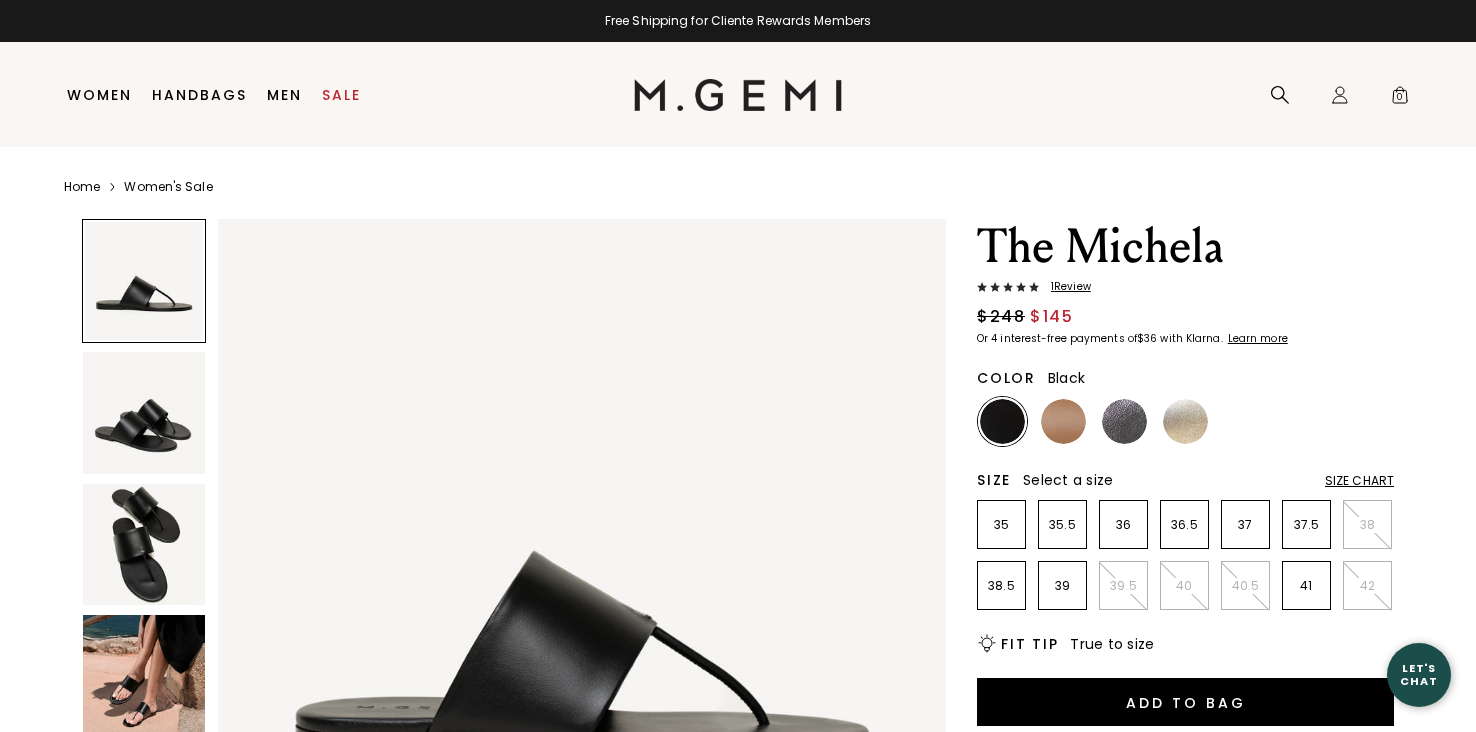 click at bounding box center [144, 545] 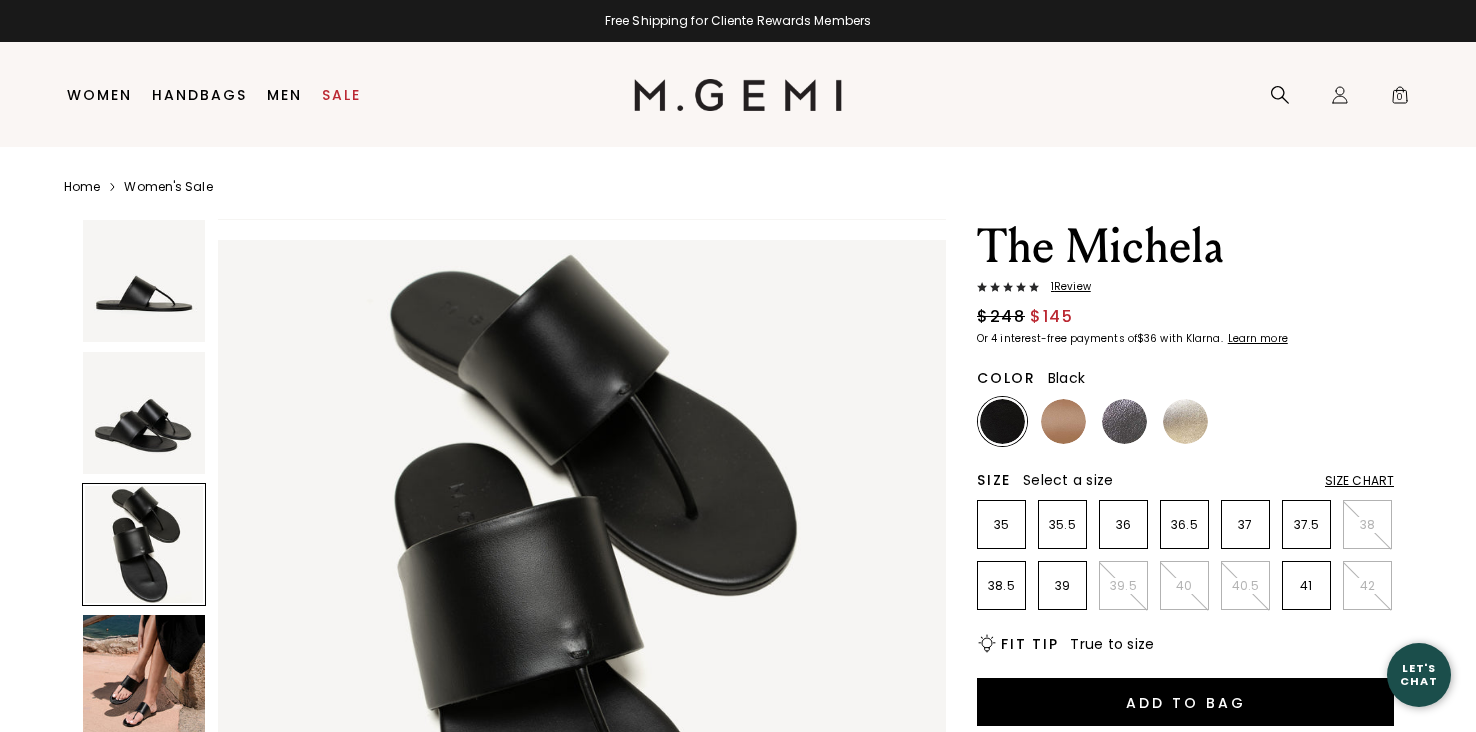 scroll, scrollTop: 1496, scrollLeft: 0, axis: vertical 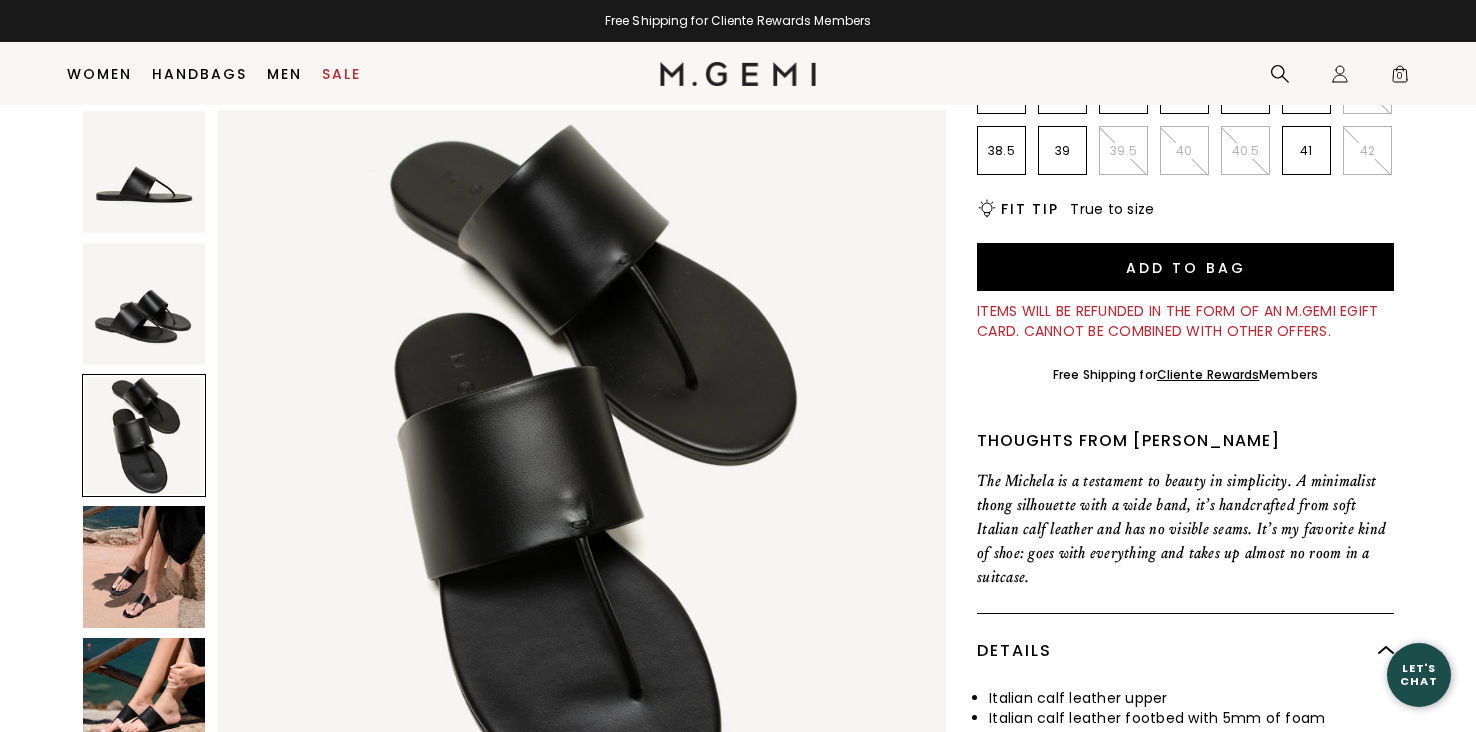 click at bounding box center (144, 699) 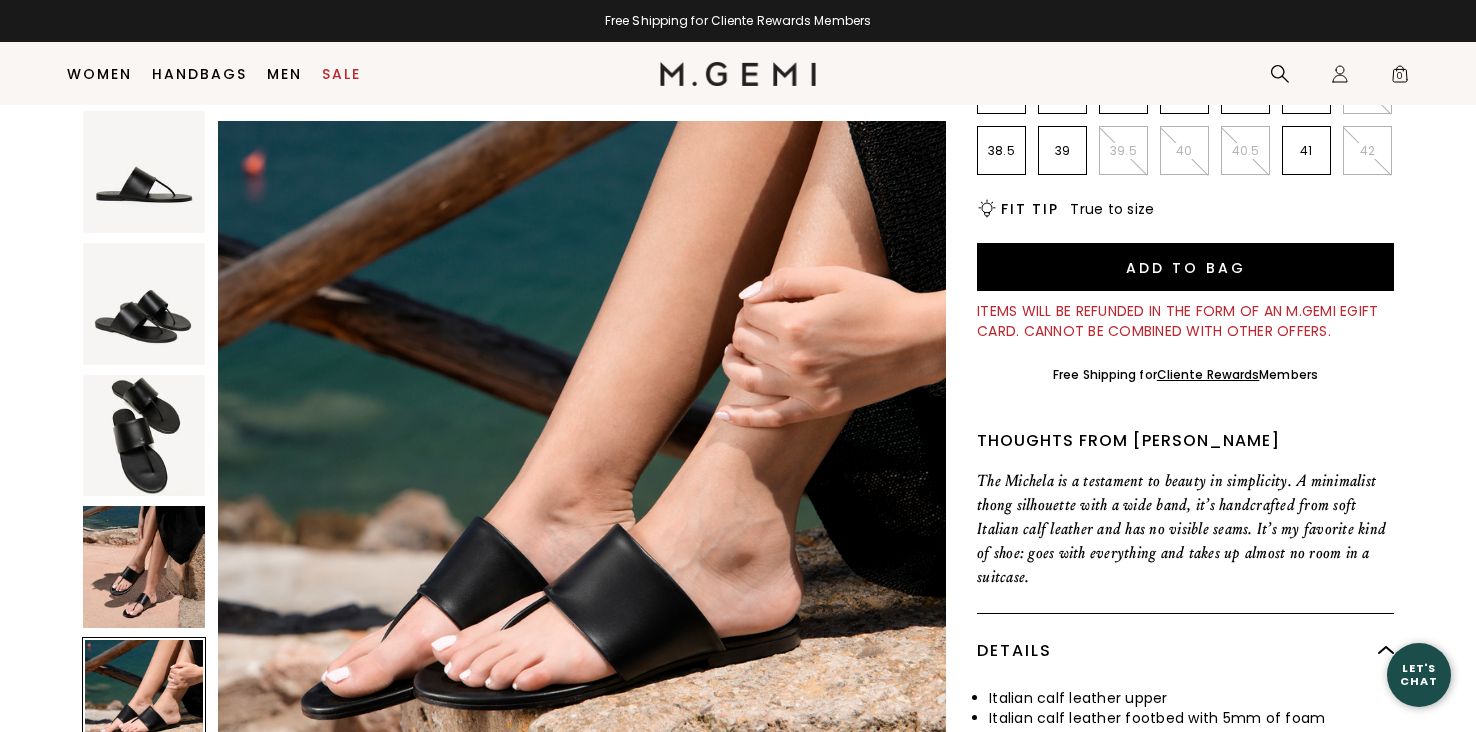 scroll, scrollTop: 2993, scrollLeft: 0, axis: vertical 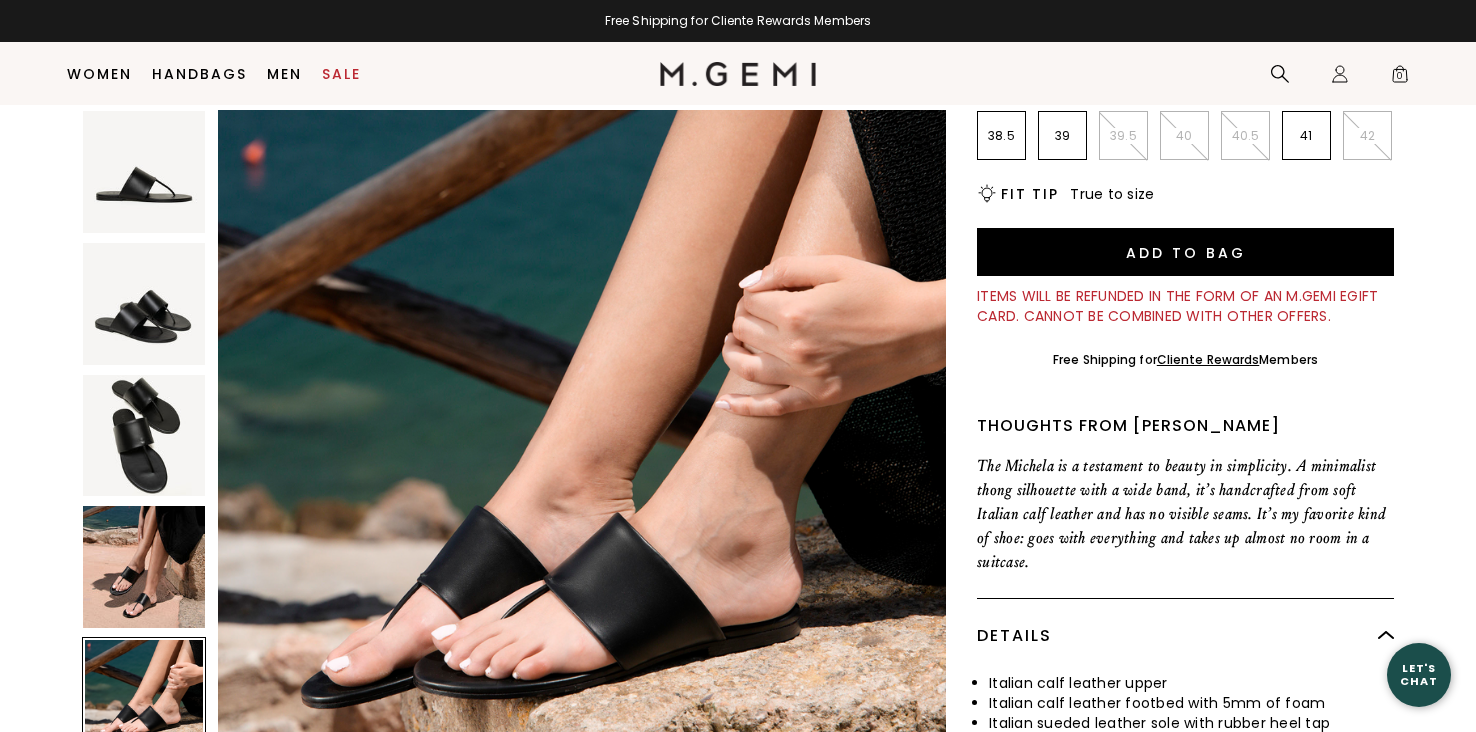 click at bounding box center [144, 567] 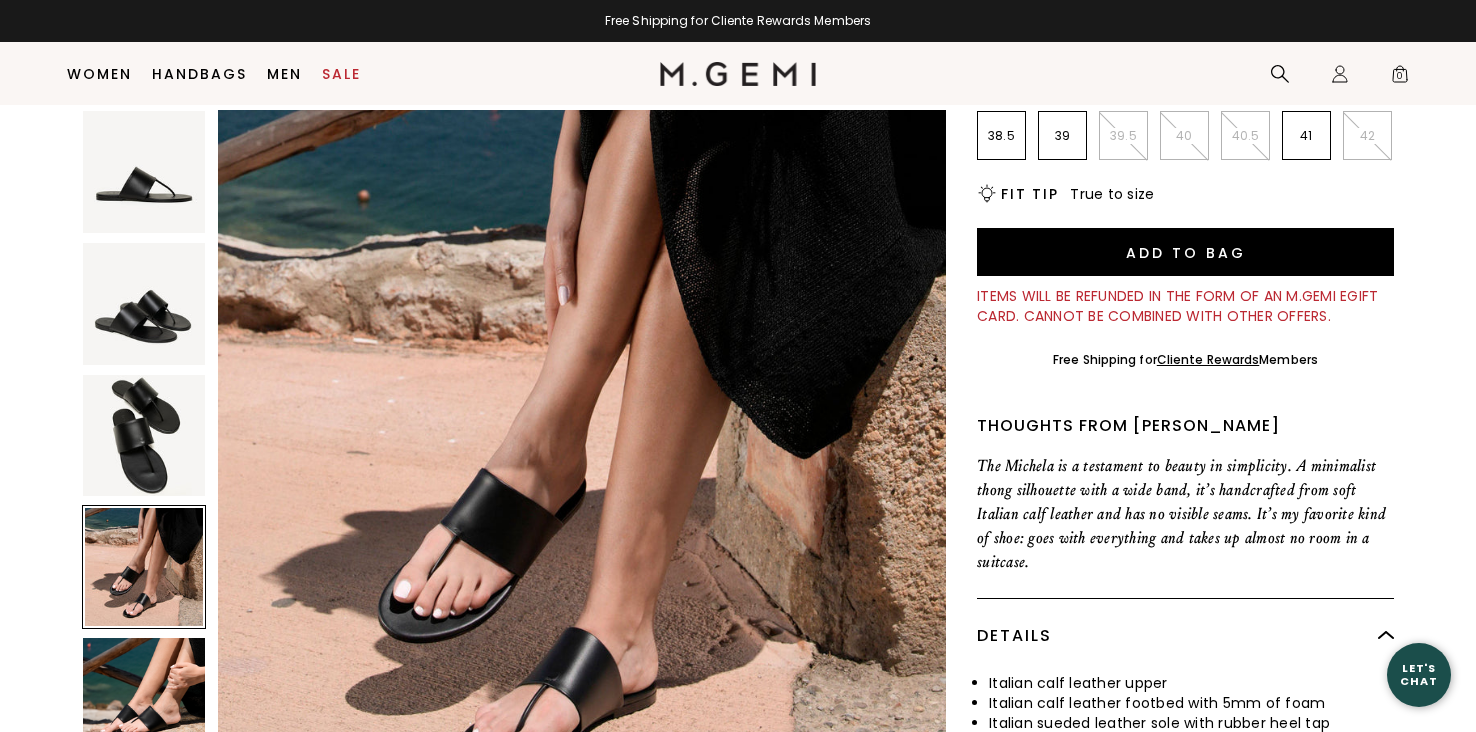 scroll, scrollTop: 2245, scrollLeft: 0, axis: vertical 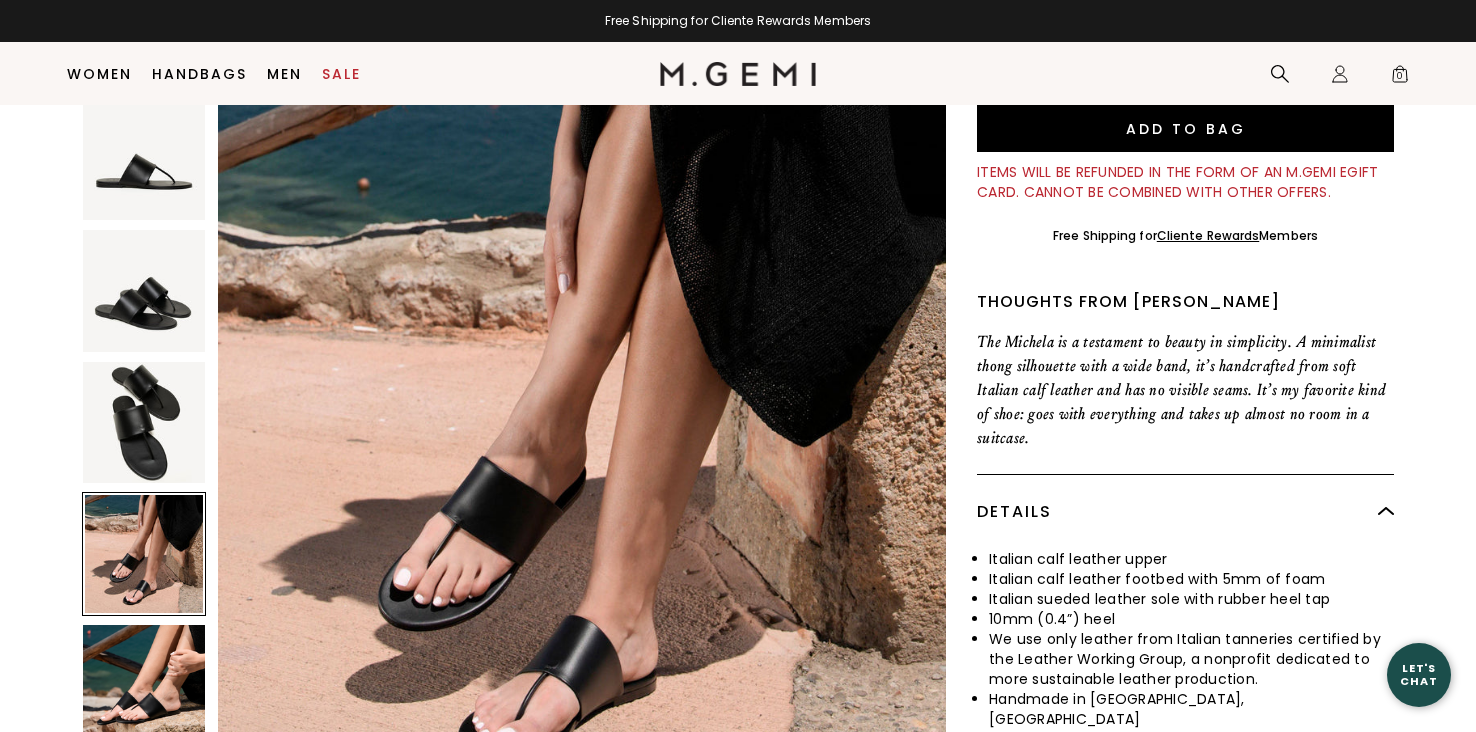 click at bounding box center (144, 423) 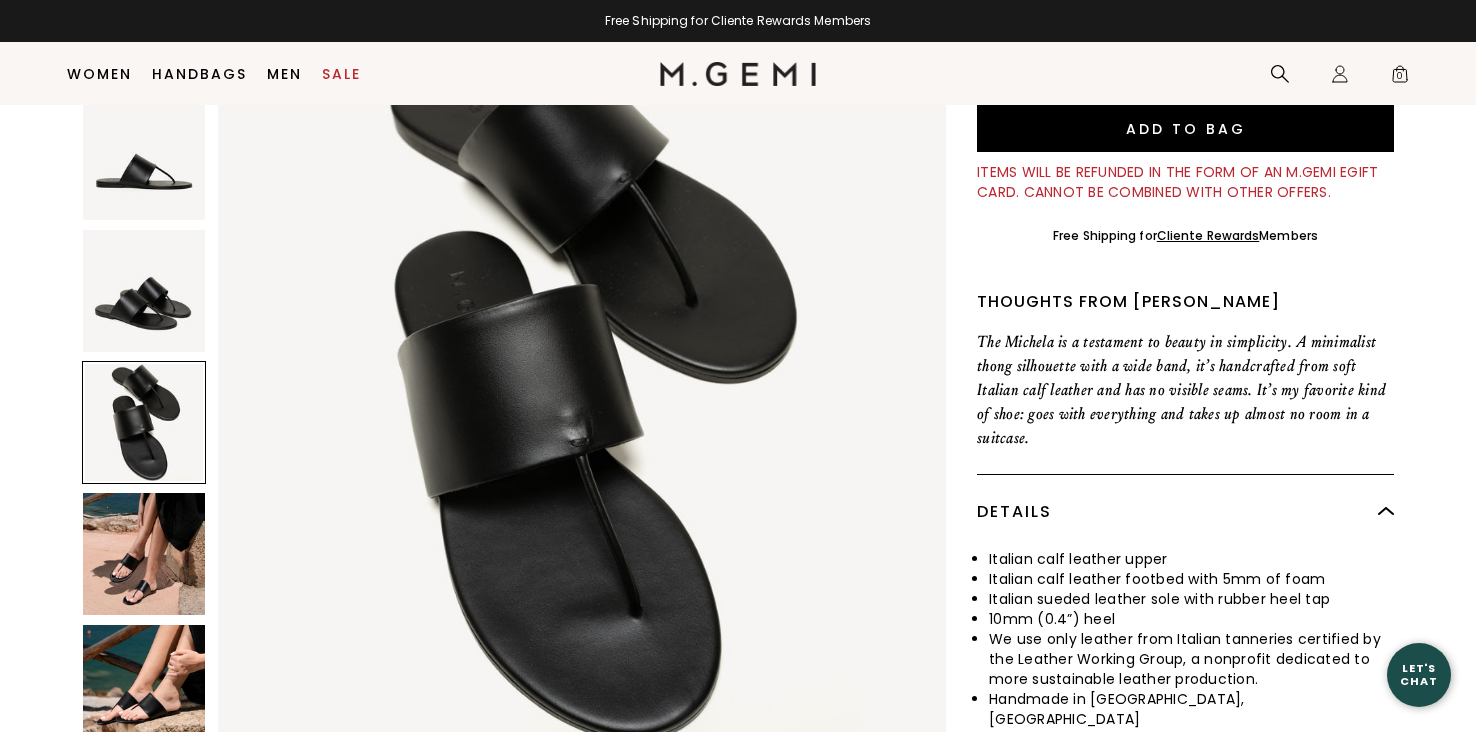scroll, scrollTop: 1496, scrollLeft: 0, axis: vertical 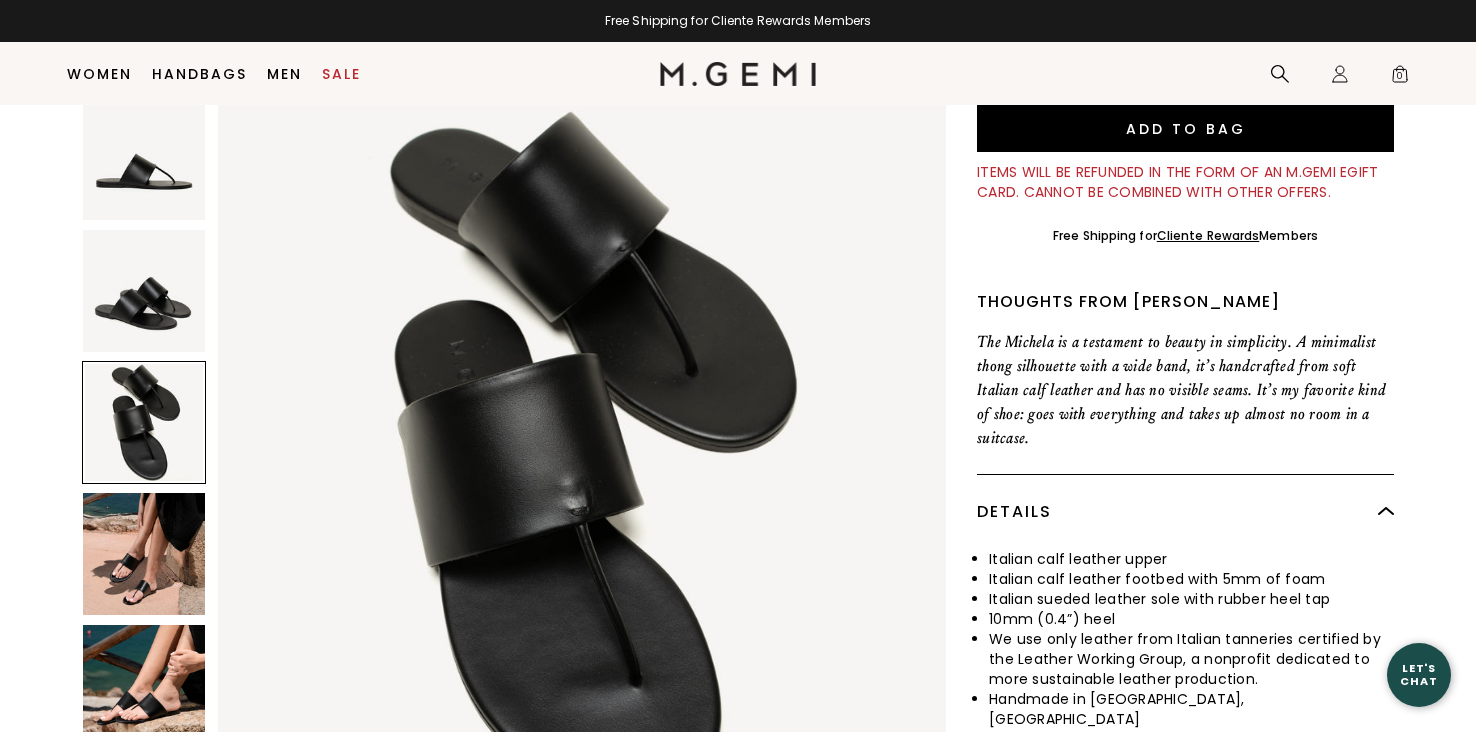 click at bounding box center [144, 159] 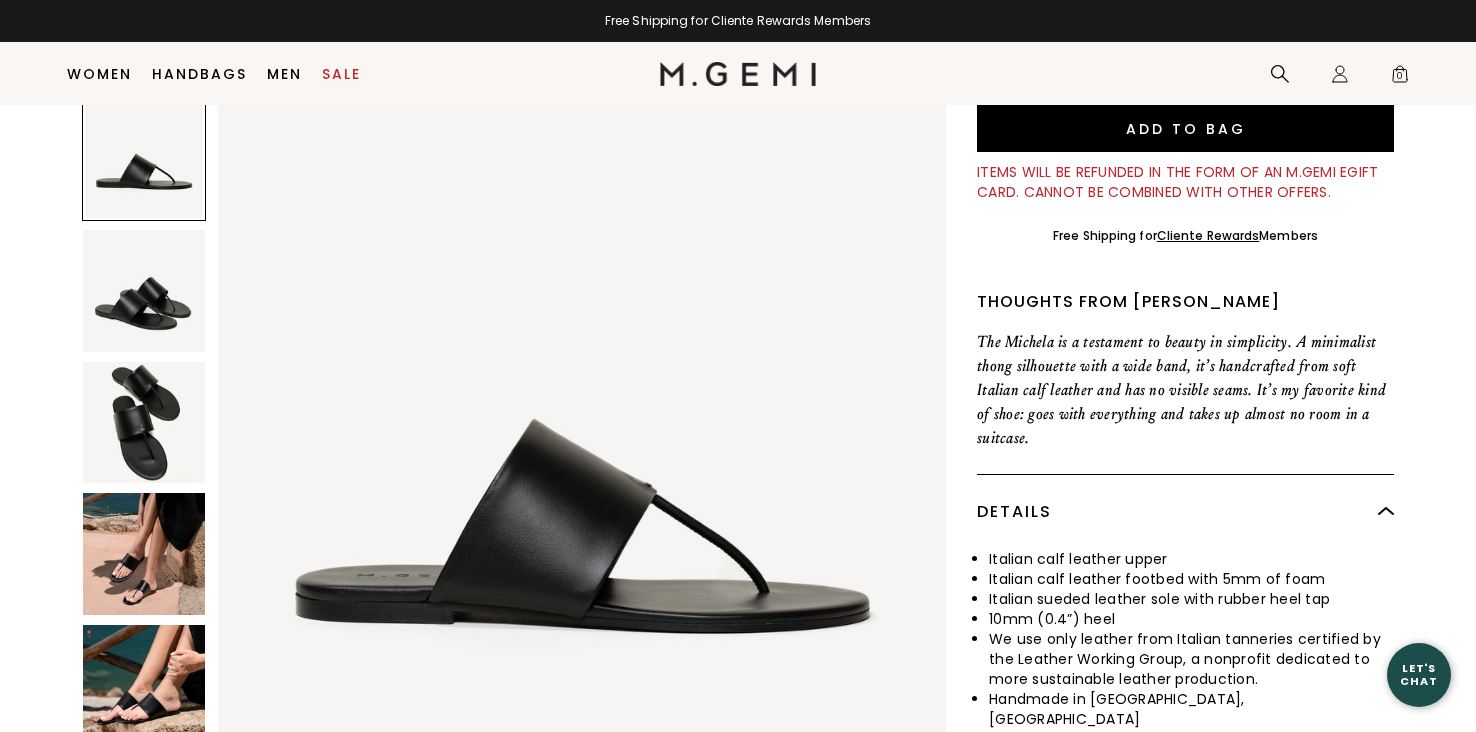 scroll, scrollTop: 0, scrollLeft: 0, axis: both 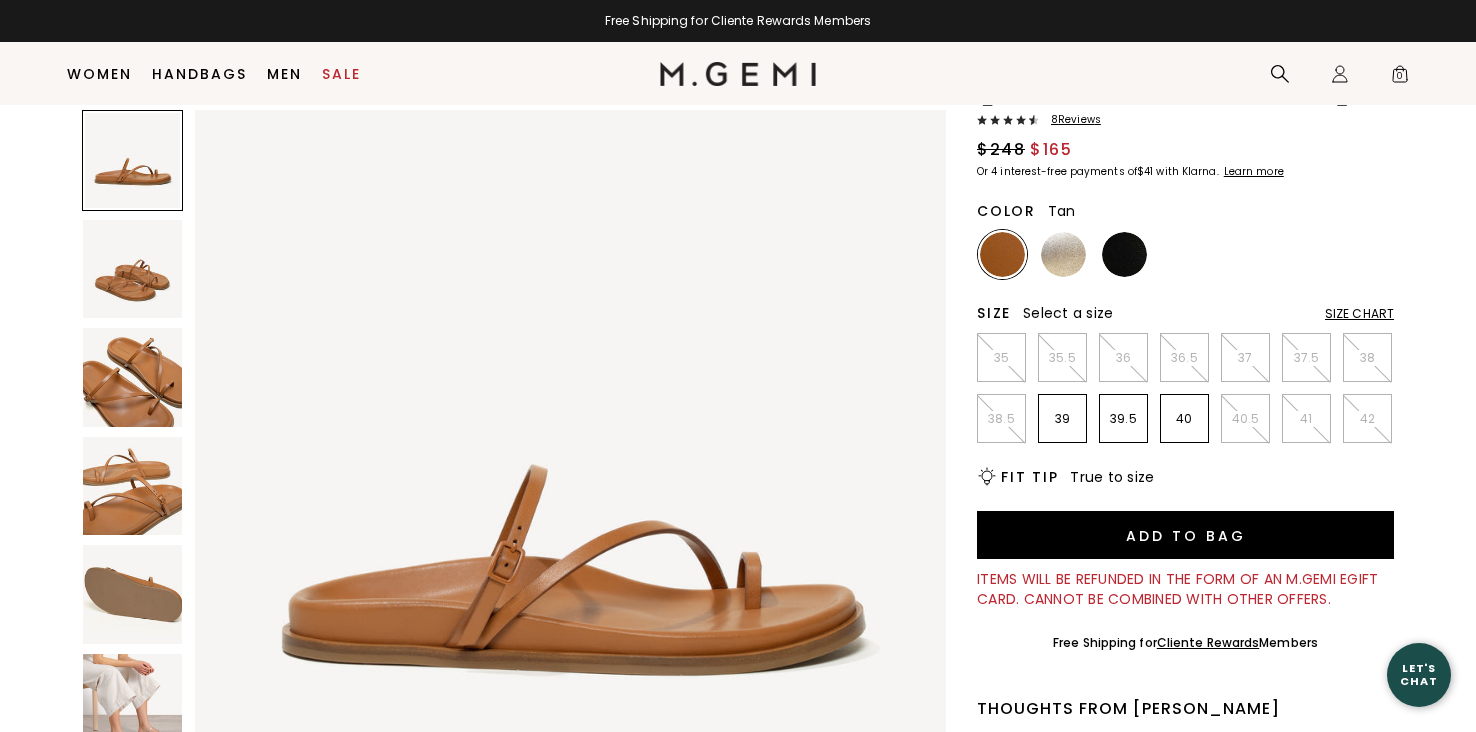 click at bounding box center (132, 703) 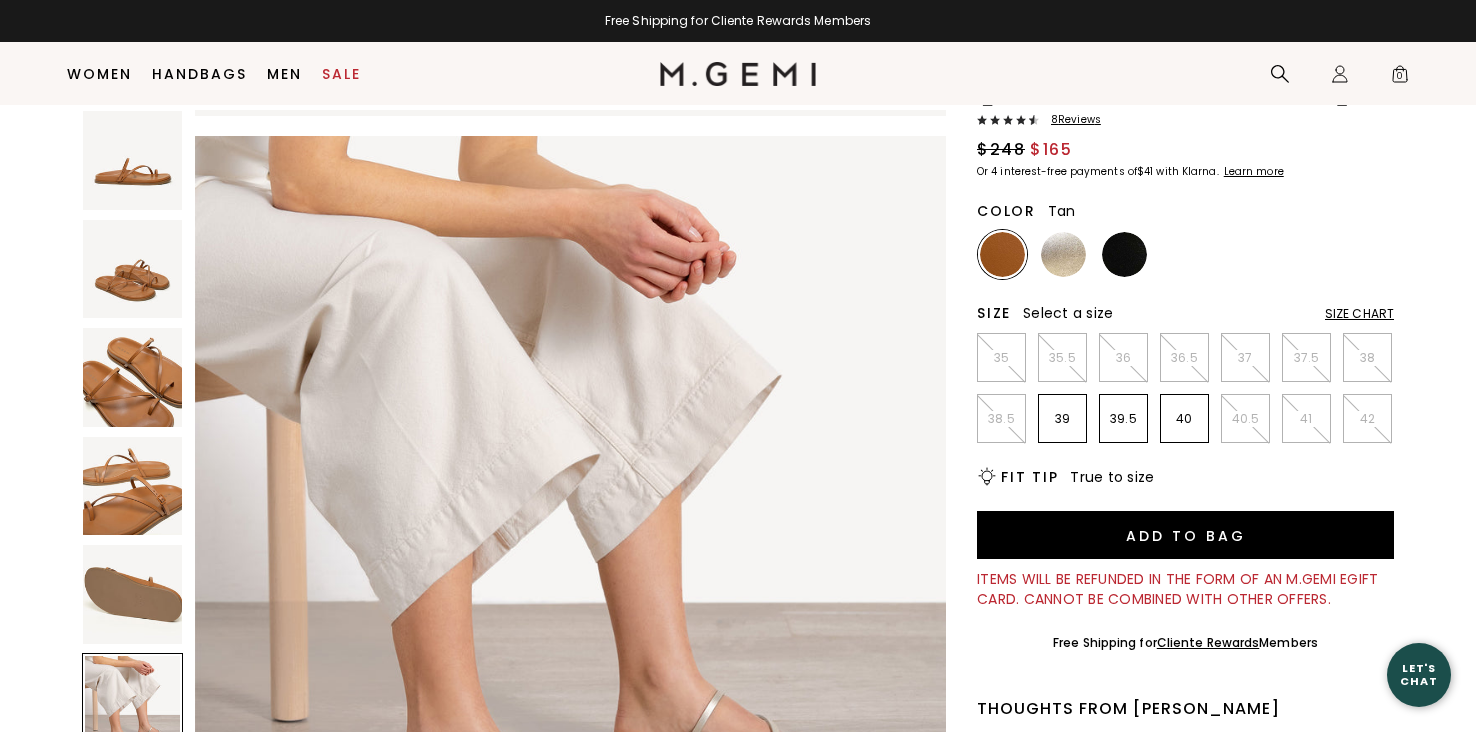 scroll, scrollTop: 3858, scrollLeft: 0, axis: vertical 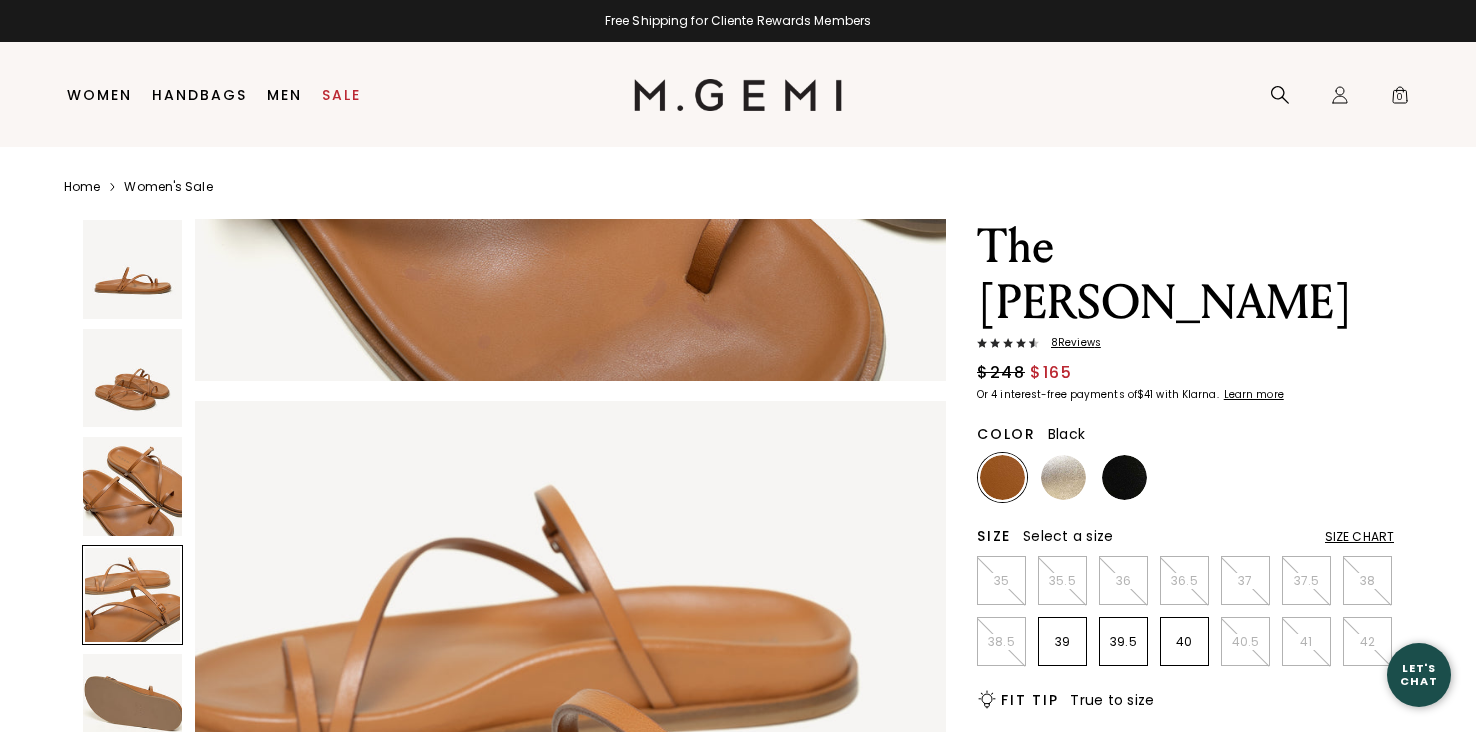 click at bounding box center [1124, 477] 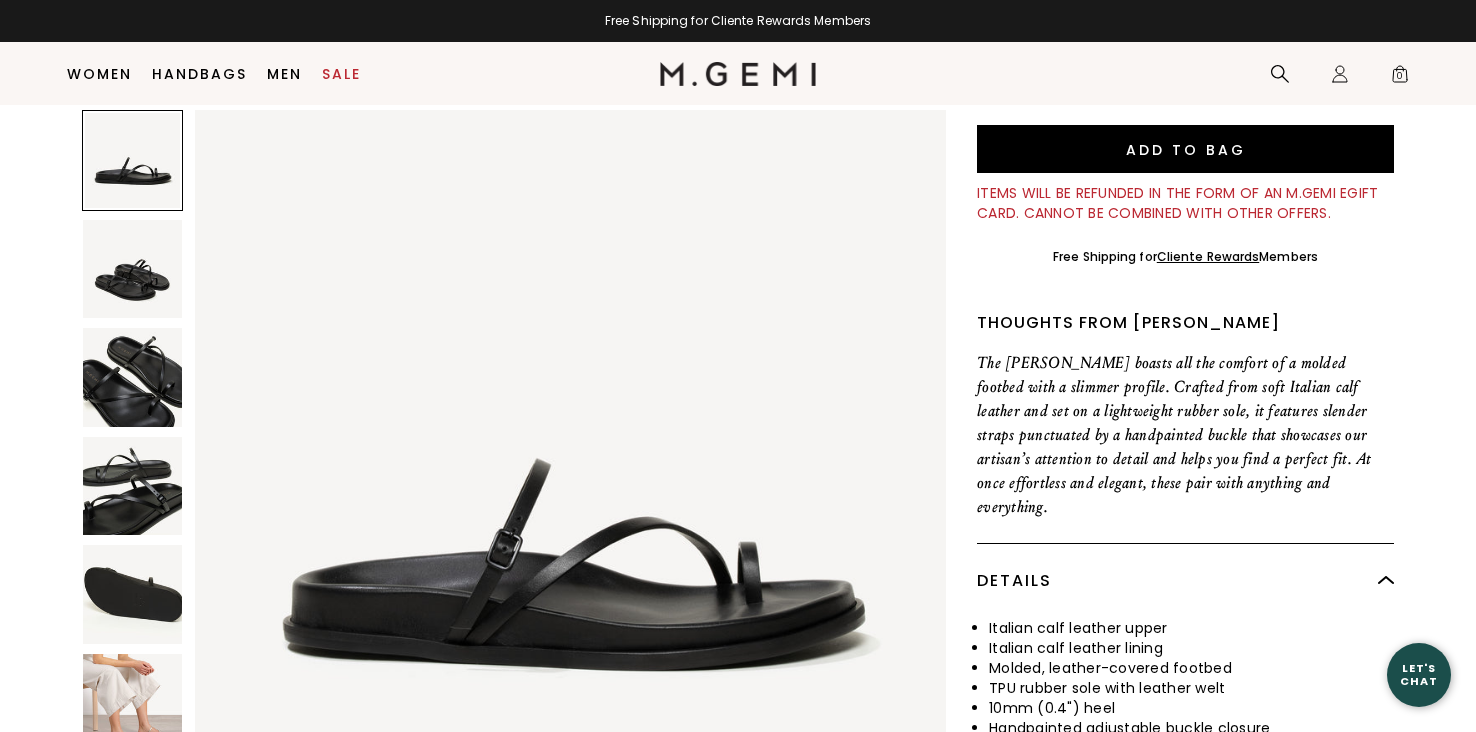 scroll, scrollTop: 679, scrollLeft: 0, axis: vertical 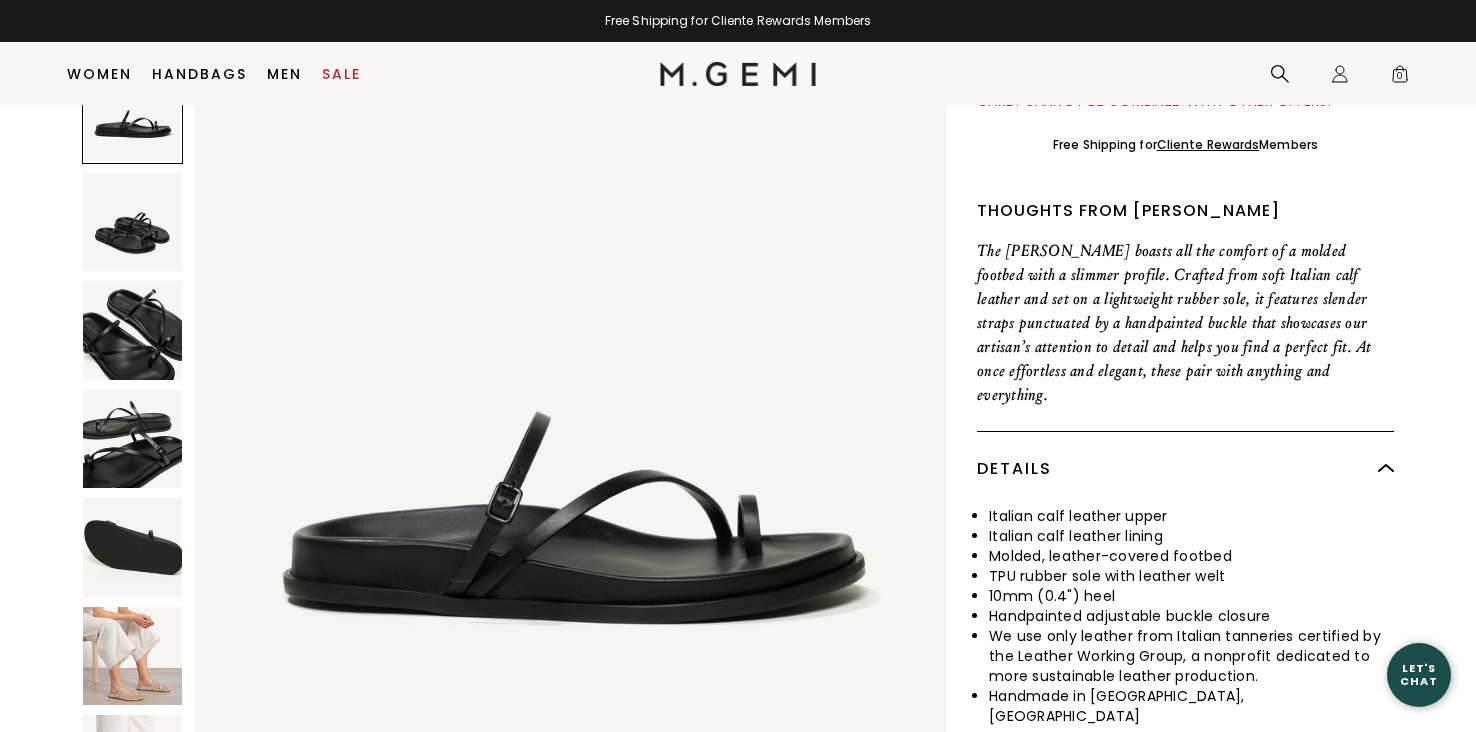 click at bounding box center (132, 655) 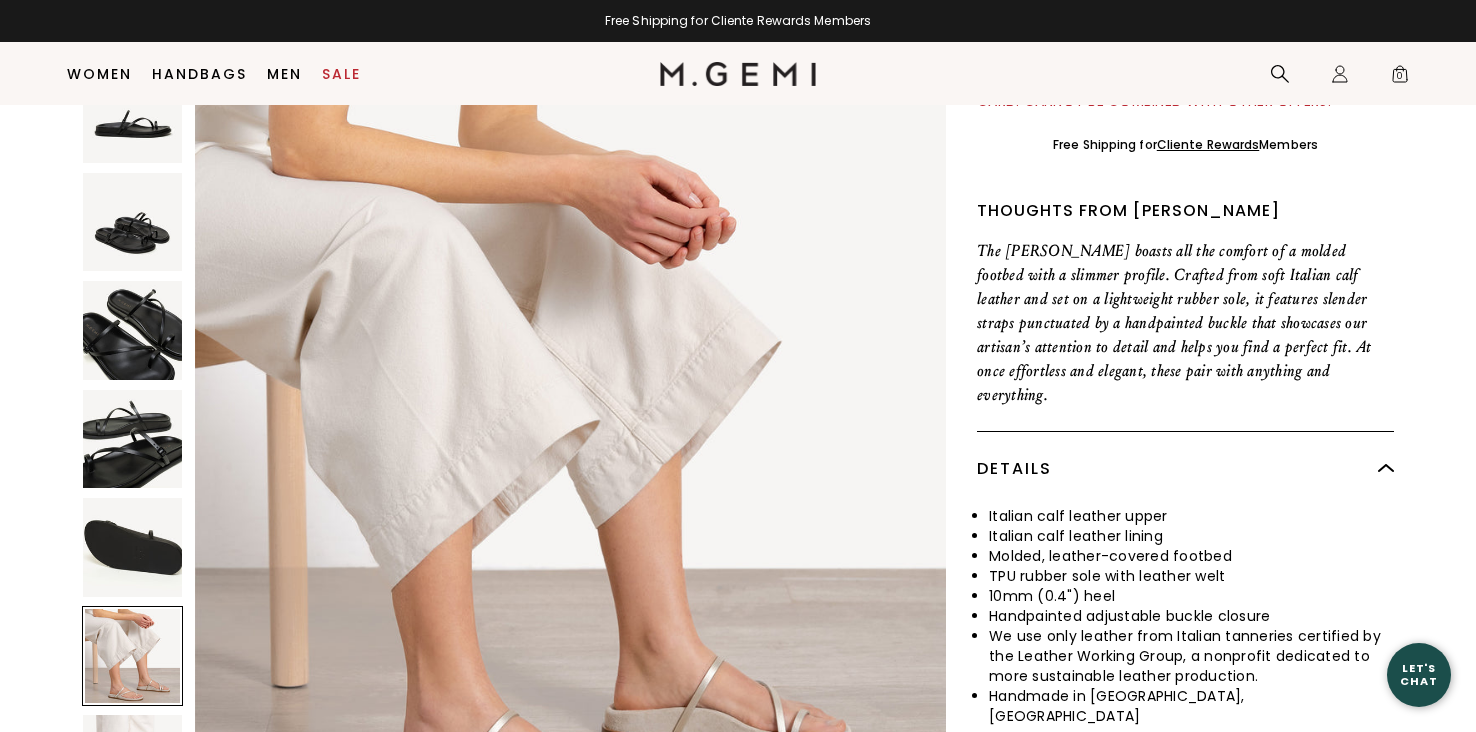 scroll, scrollTop: 3858, scrollLeft: 0, axis: vertical 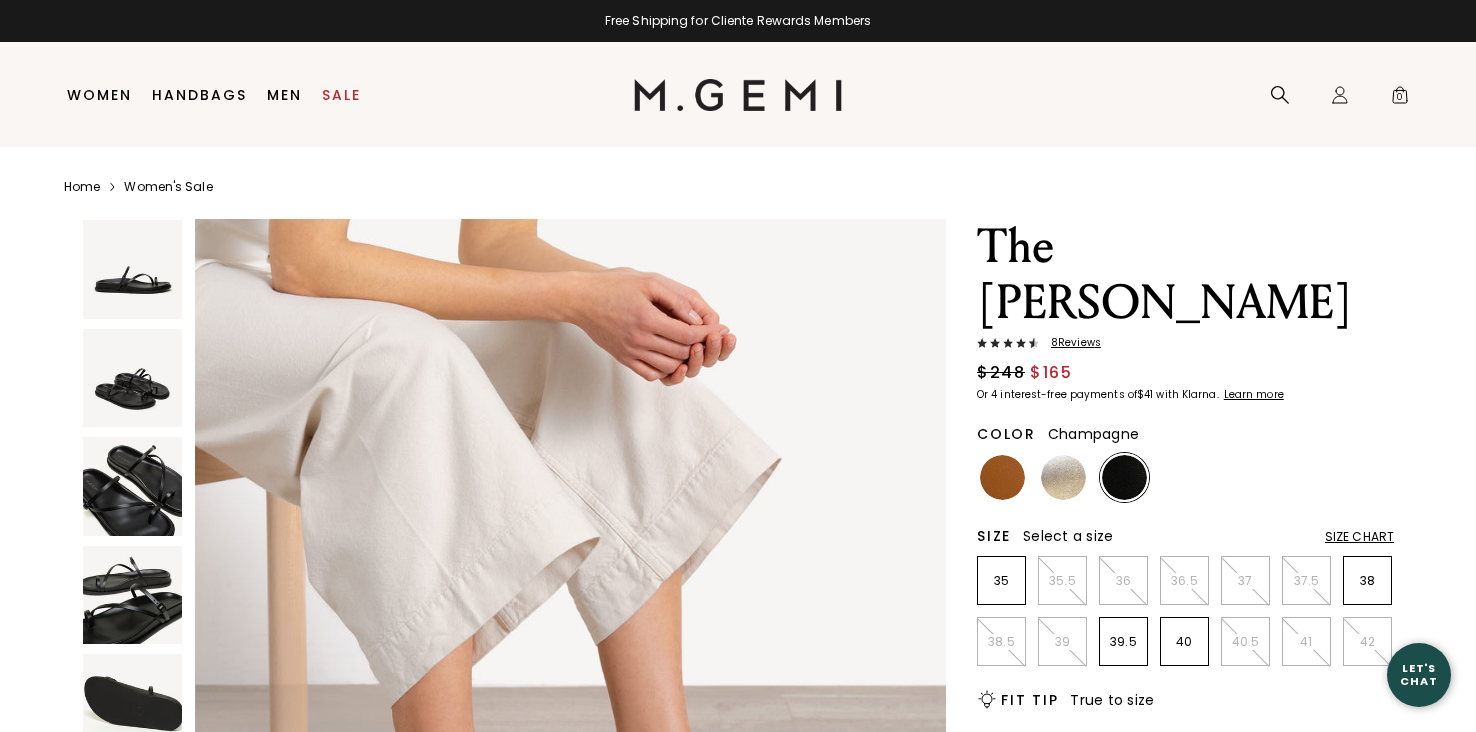 click at bounding box center [1063, 477] 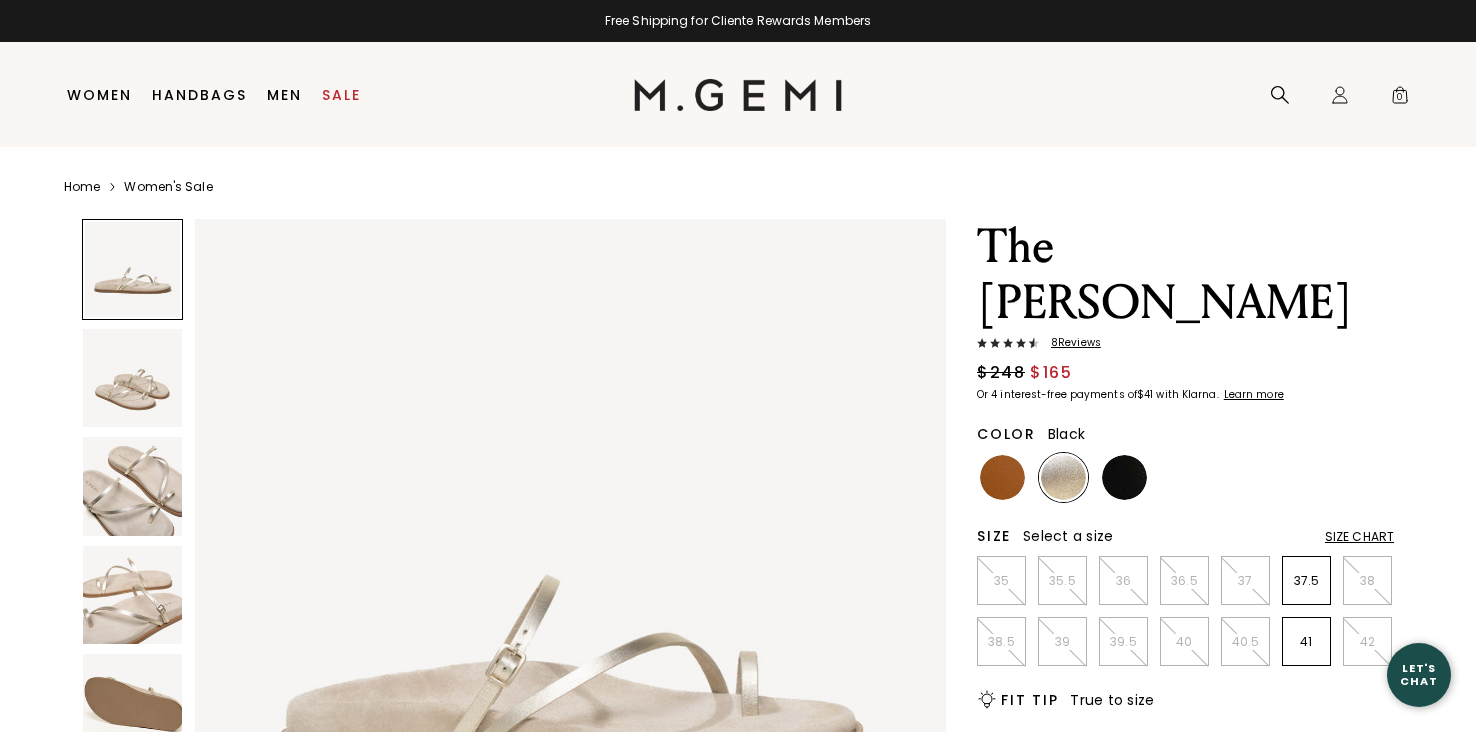 click at bounding box center [1124, 477] 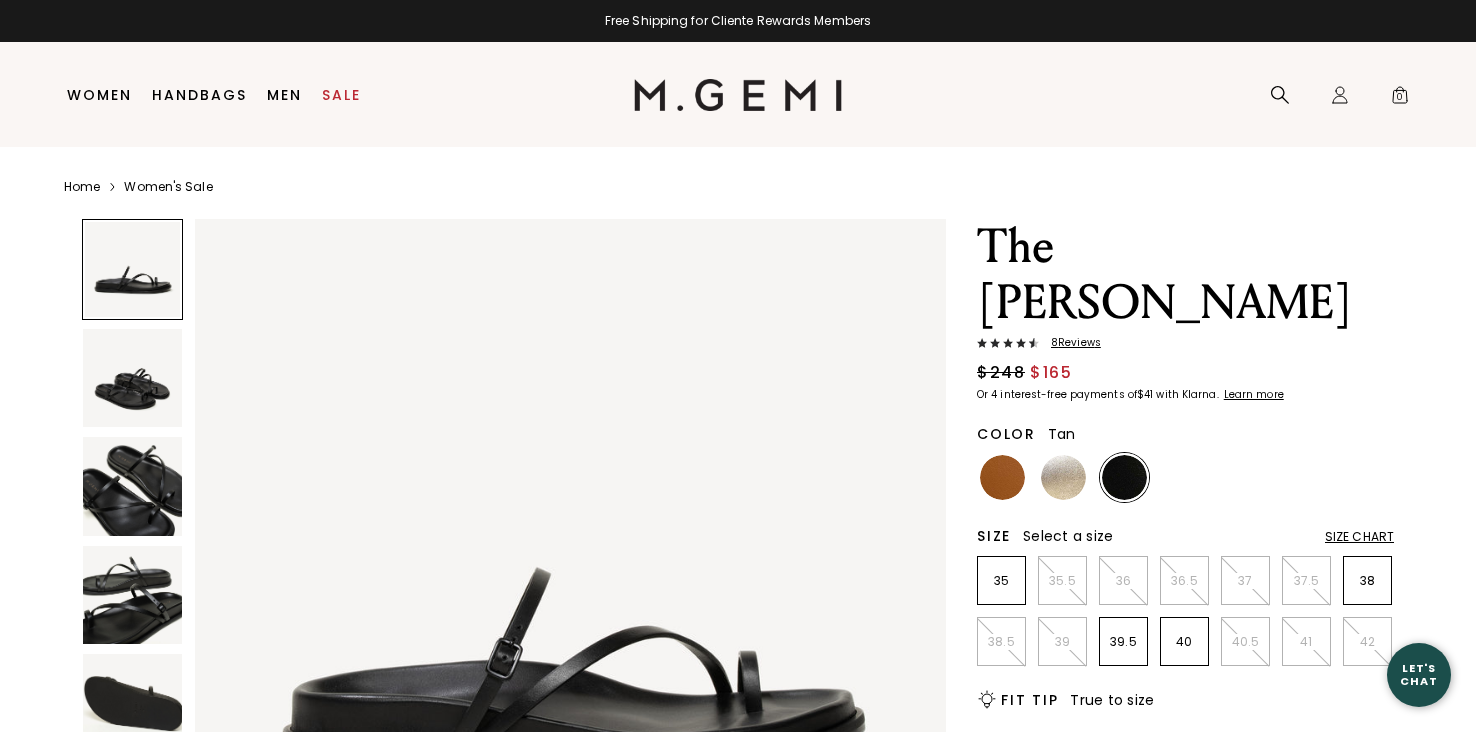 click at bounding box center [1002, 477] 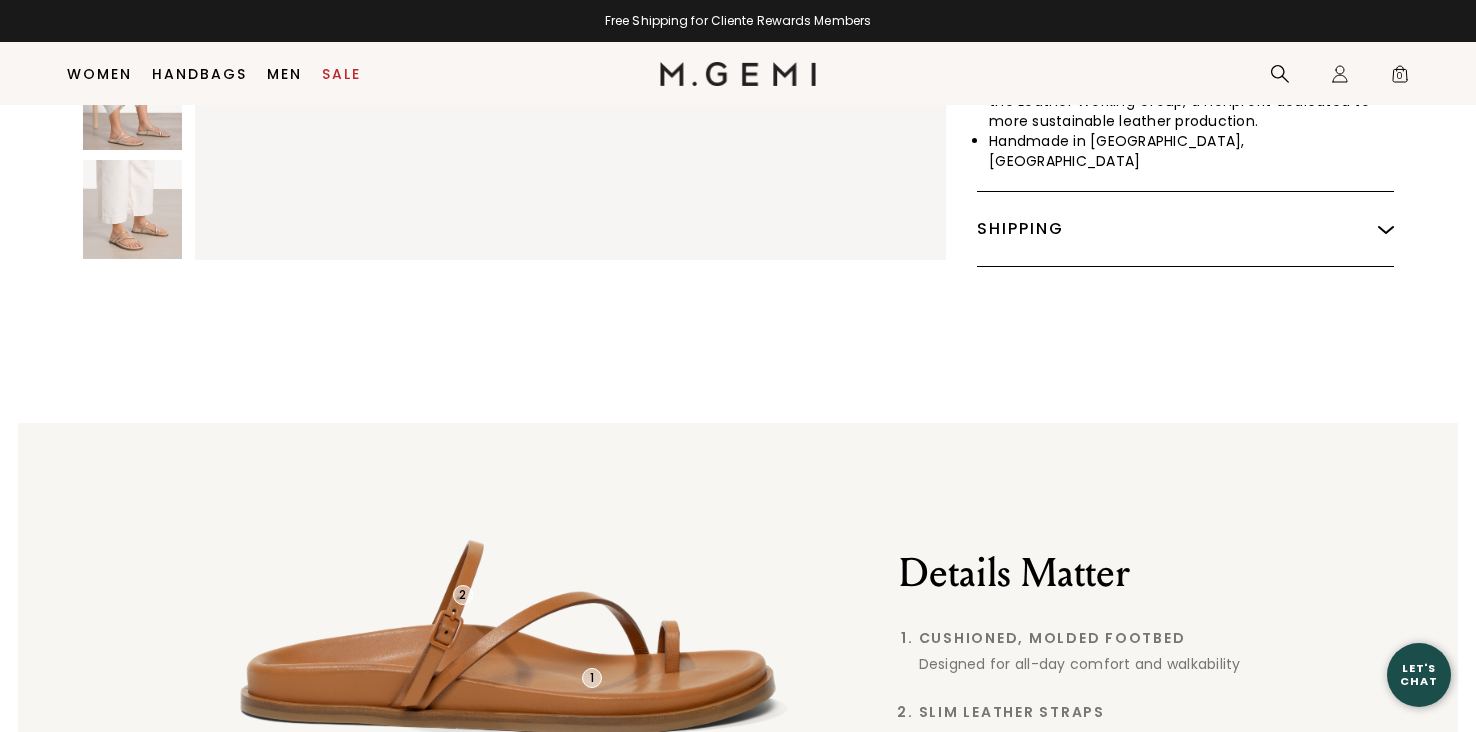 scroll, scrollTop: 1423, scrollLeft: 0, axis: vertical 